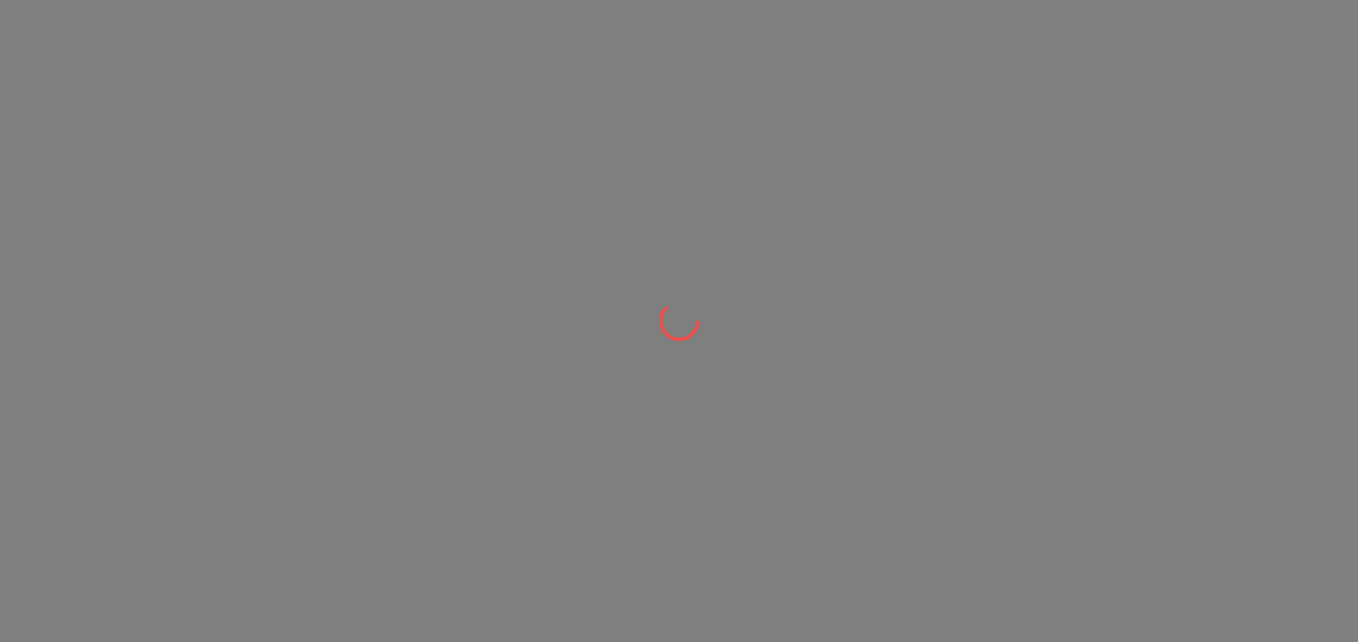 scroll, scrollTop: 0, scrollLeft: 0, axis: both 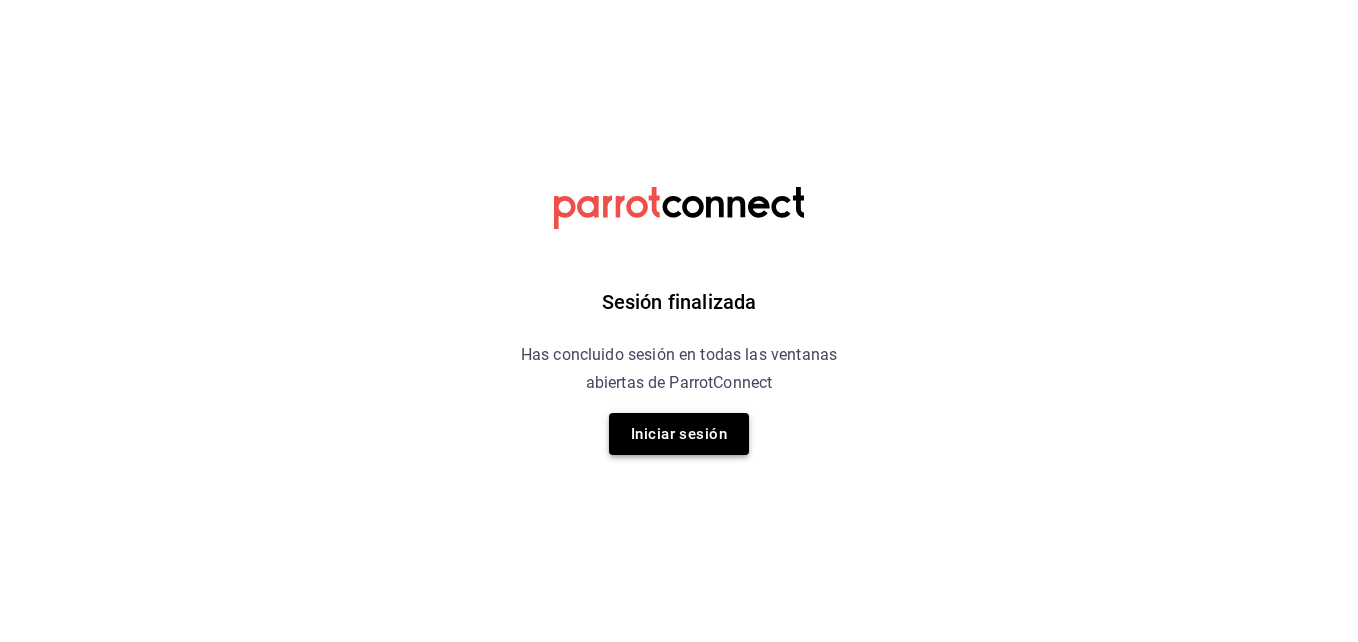 click on "Iniciar sesión" at bounding box center [679, 434] 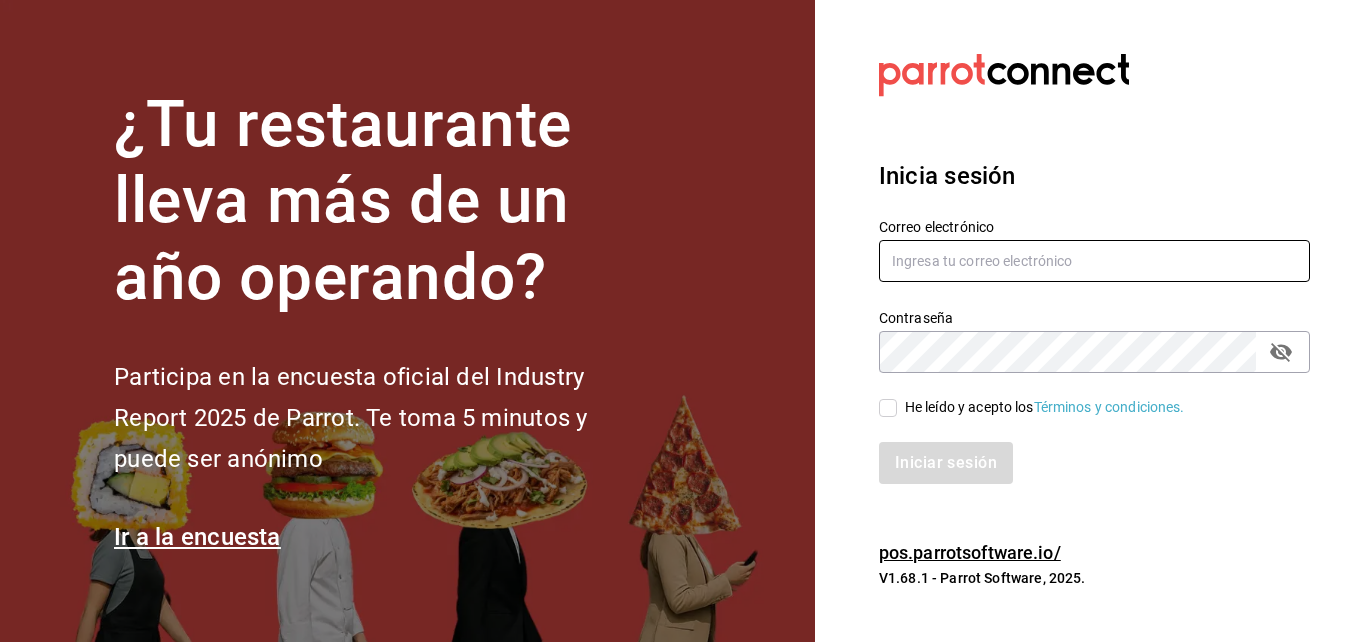 click at bounding box center (1094, 261) 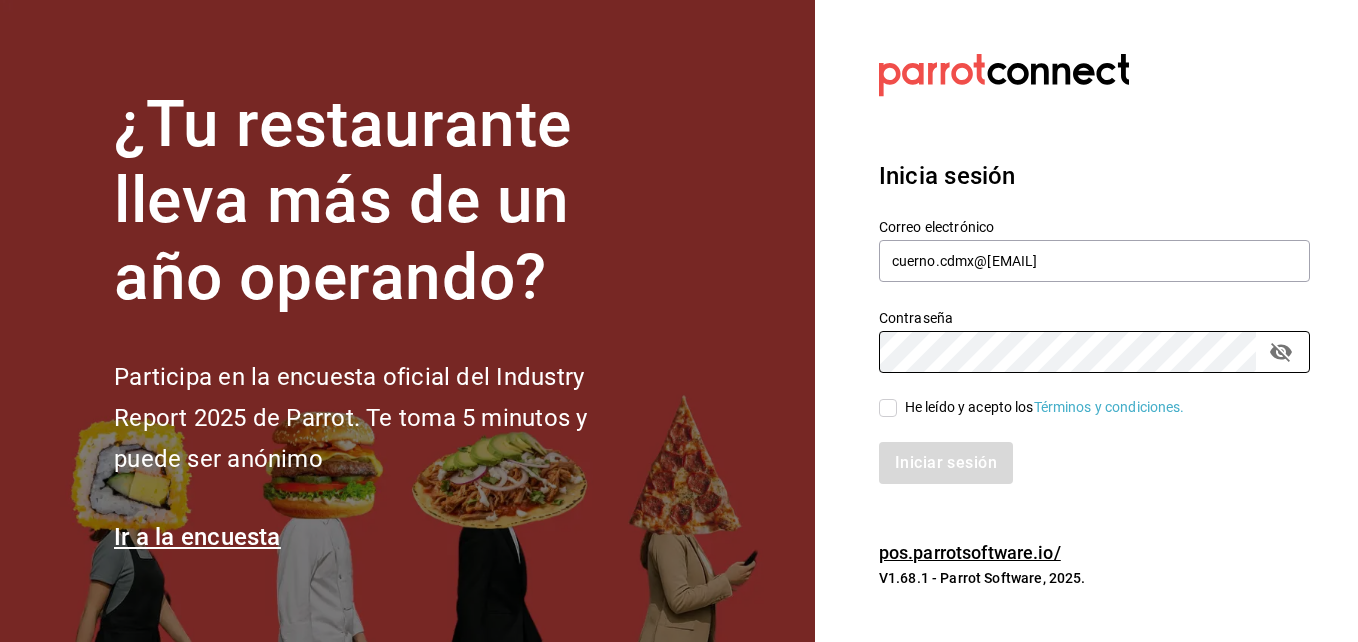 click on "He leído y acepto los  Términos y condiciones." at bounding box center [888, 408] 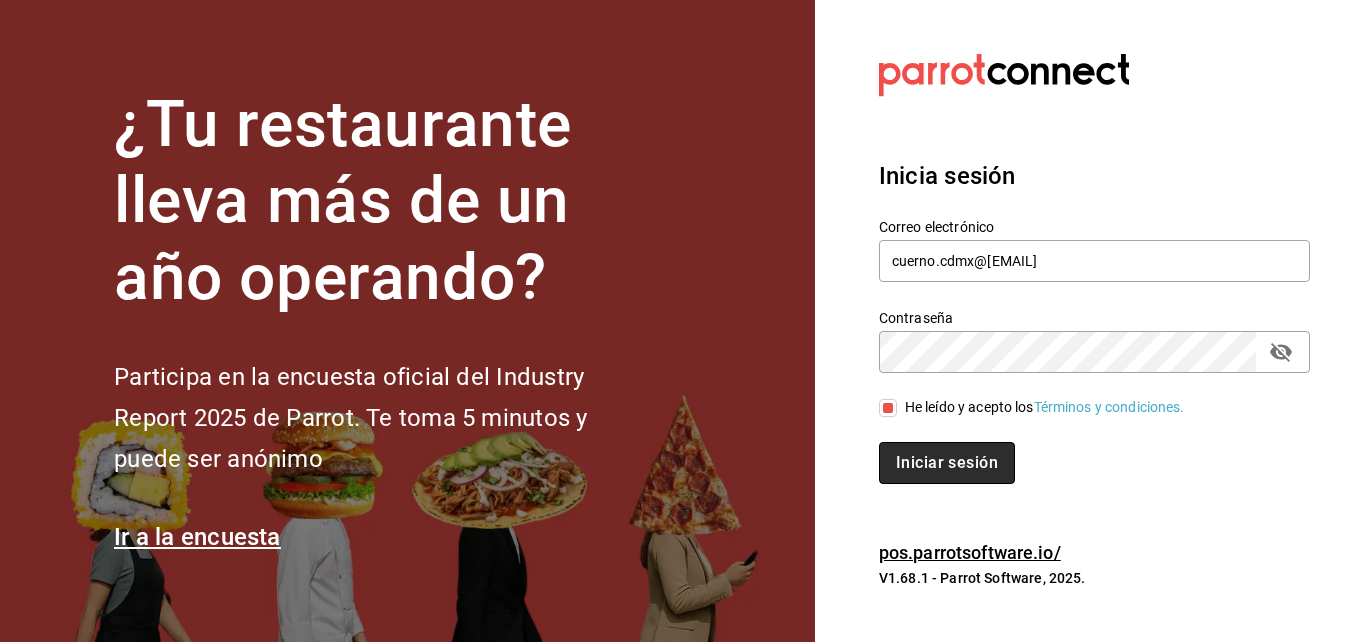 click on "Iniciar sesión" at bounding box center (947, 463) 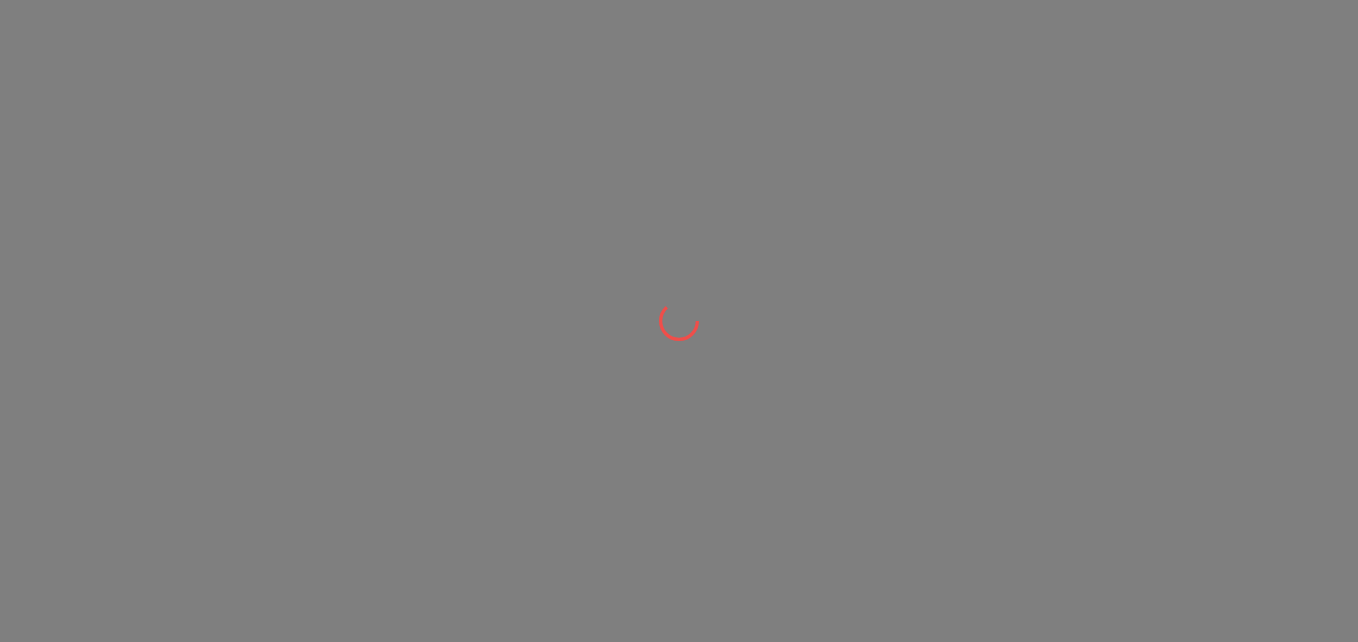 scroll, scrollTop: 0, scrollLeft: 0, axis: both 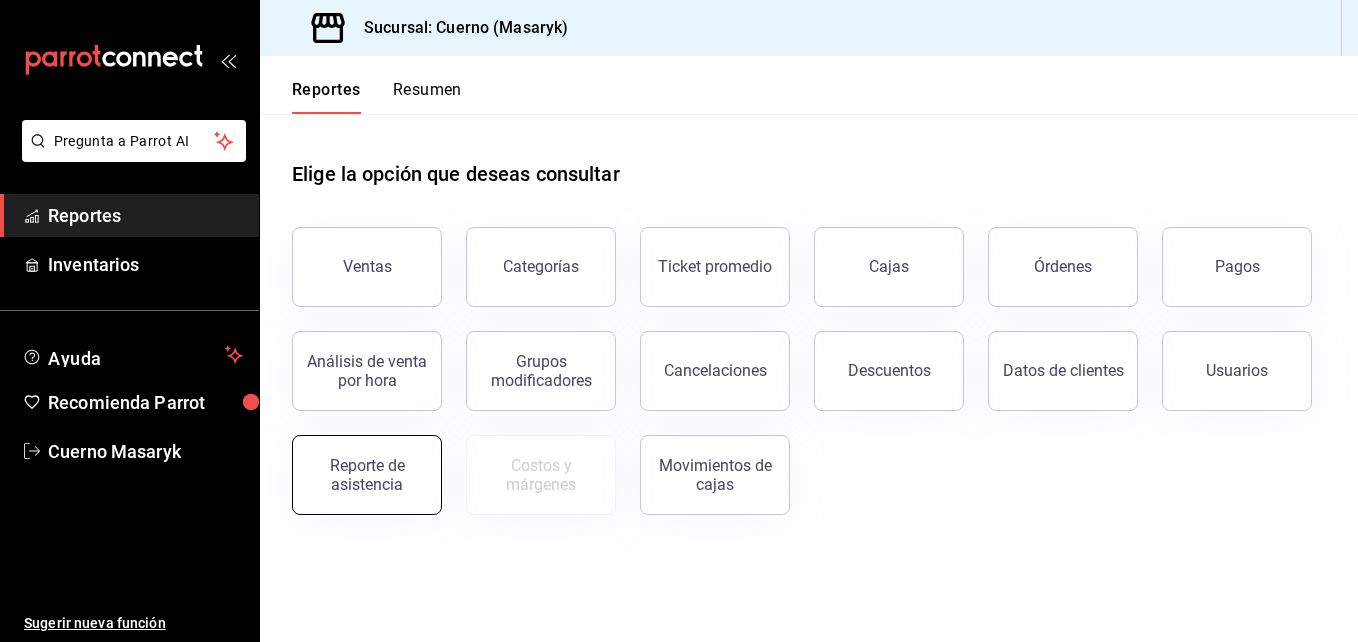 click on "Reporte de asistencia" at bounding box center (367, 475) 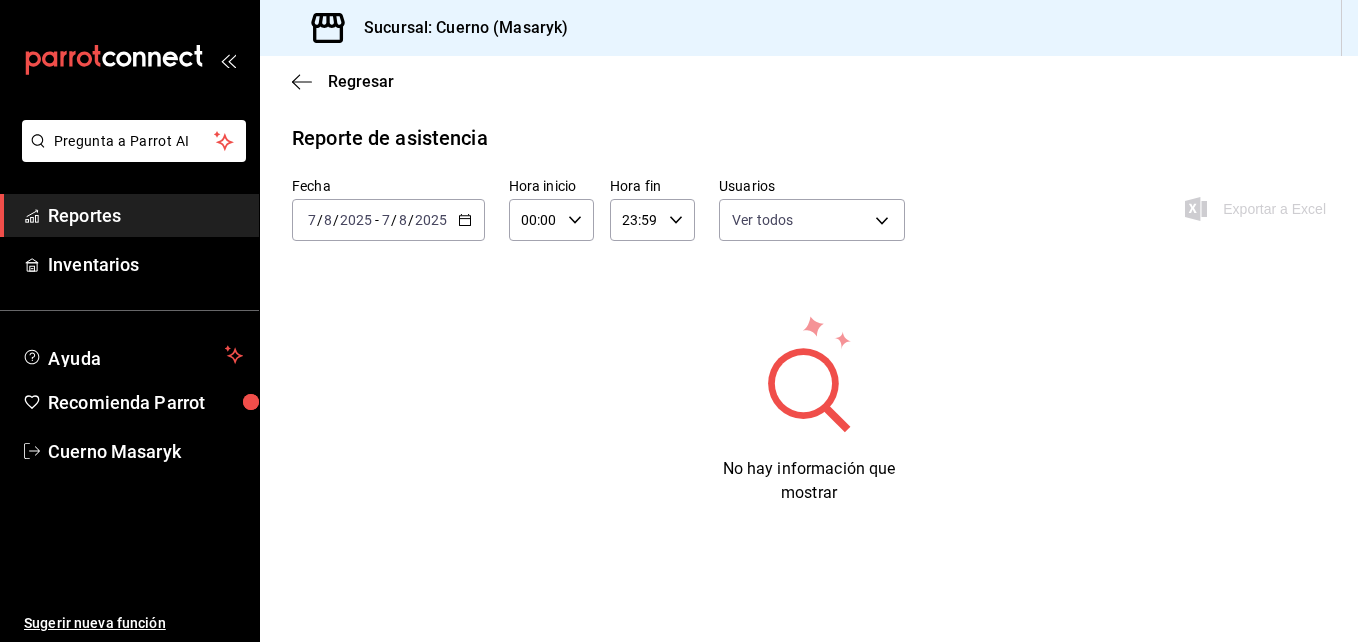 click 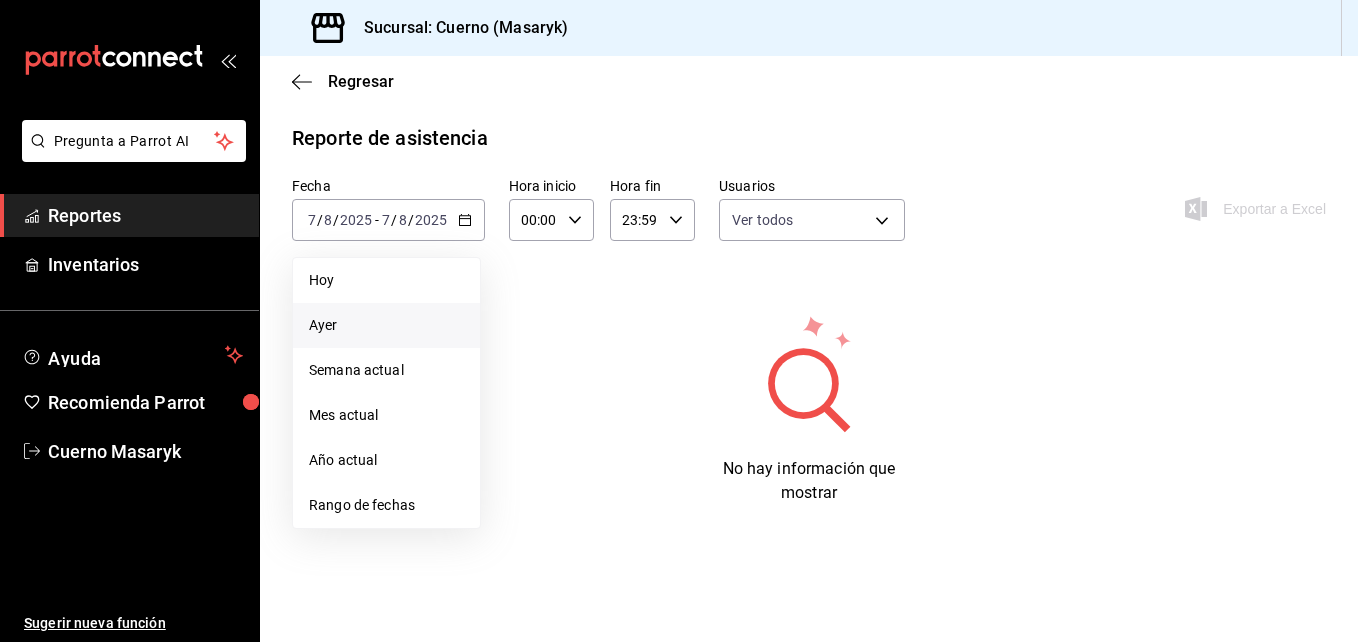 click on "Ayer" at bounding box center (386, 325) 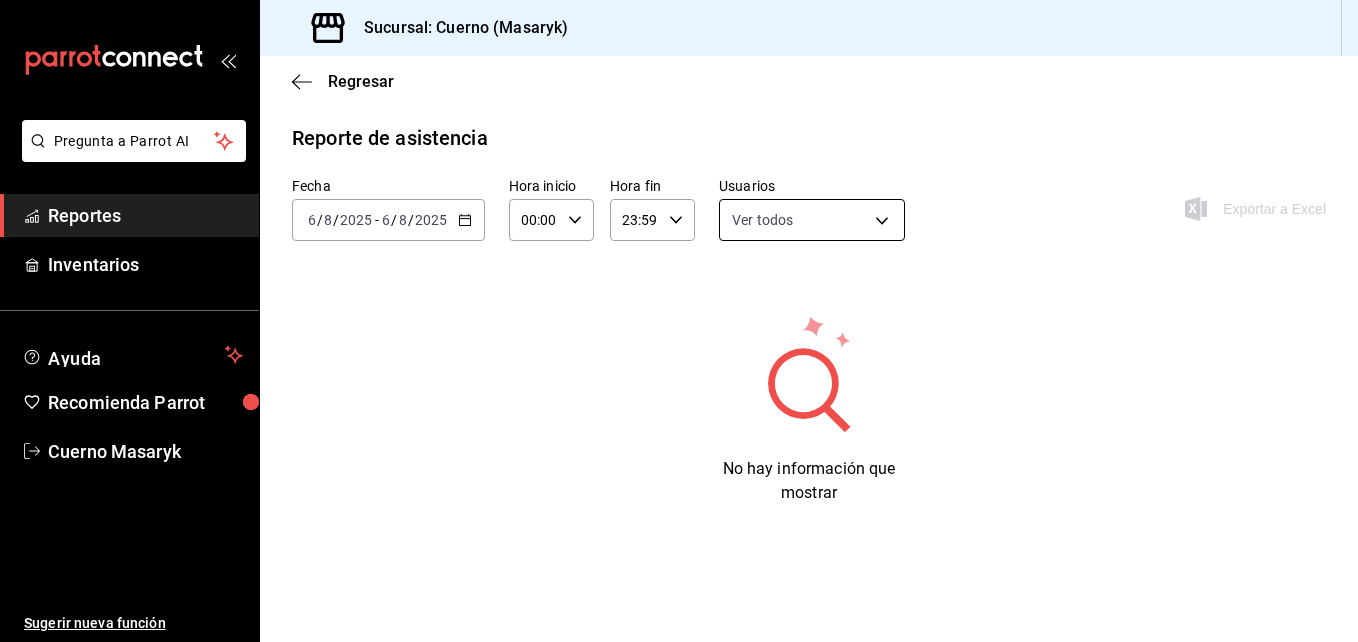 click on "Pregunta a Parrot AI Reportes   Inventarios   Ayuda Recomienda Parrot   Cuerno Masaryk   Sugerir nueva función   Sucursal: Cuerno (Masaryk) Regresar Reporte de asistencia Fecha 2025-08-06 6 / 8 / 2025 - 2025-08-06 6 / 8 / 2025 Hora inicio 00:00 Hora inicio Hora fin 23:59 Hora fin Usuarios Ver todos Exportar a Excel No hay información que mostrar Pregunta a Parrot AI Reportes   Inventarios   Ayuda Recomienda Parrot   Cuerno Masaryk   Sugerir nueva función   GANA 1 MES GRATIS EN TU SUSCRIPCIÓN AQUÍ ¿Recuerdas cómo empezó tu restaurante?
Hoy puedes ayudar a un colega a tener el mismo cambio que tú viviste.
Recomienda Parrot directamente desde tu Portal Administrador.
Es fácil y rápido.
🎁 Por cada restaurante que se una, ganas 1 mes gratis. Visitar centro de ayuda [PHONE] [EMAIL] Visitar centro de ayuda [PHONE] [EMAIL]" at bounding box center (679, 321) 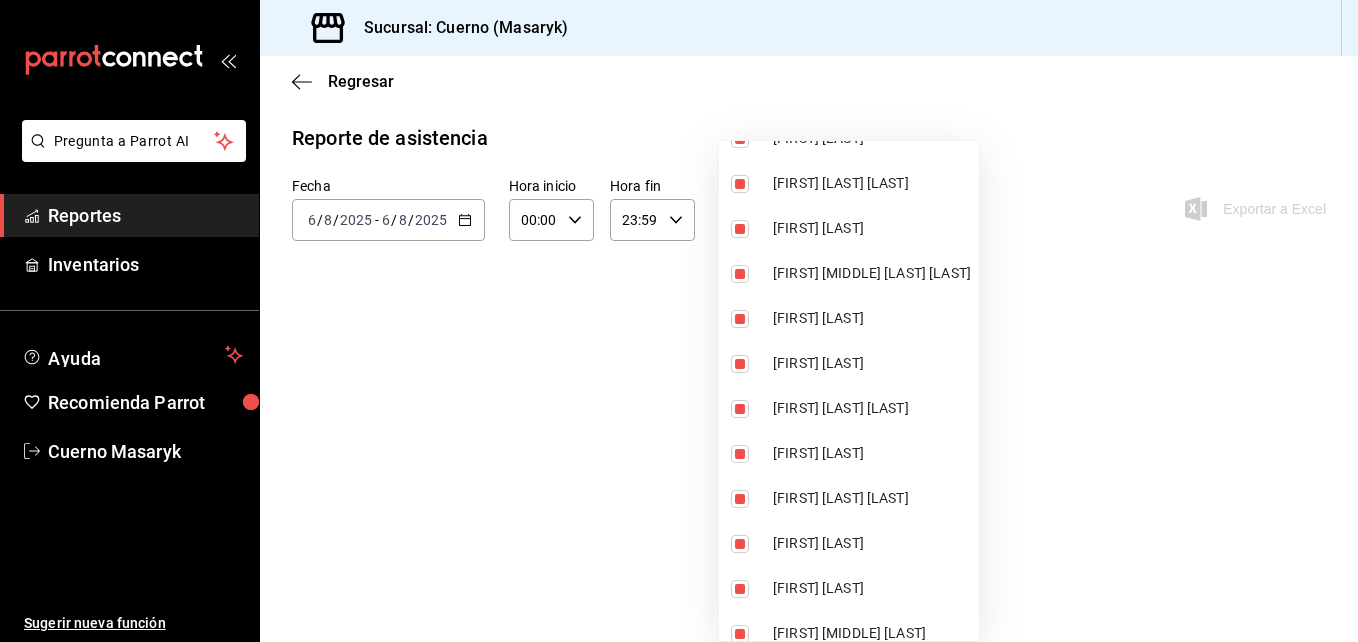 scroll, scrollTop: 6905, scrollLeft: 0, axis: vertical 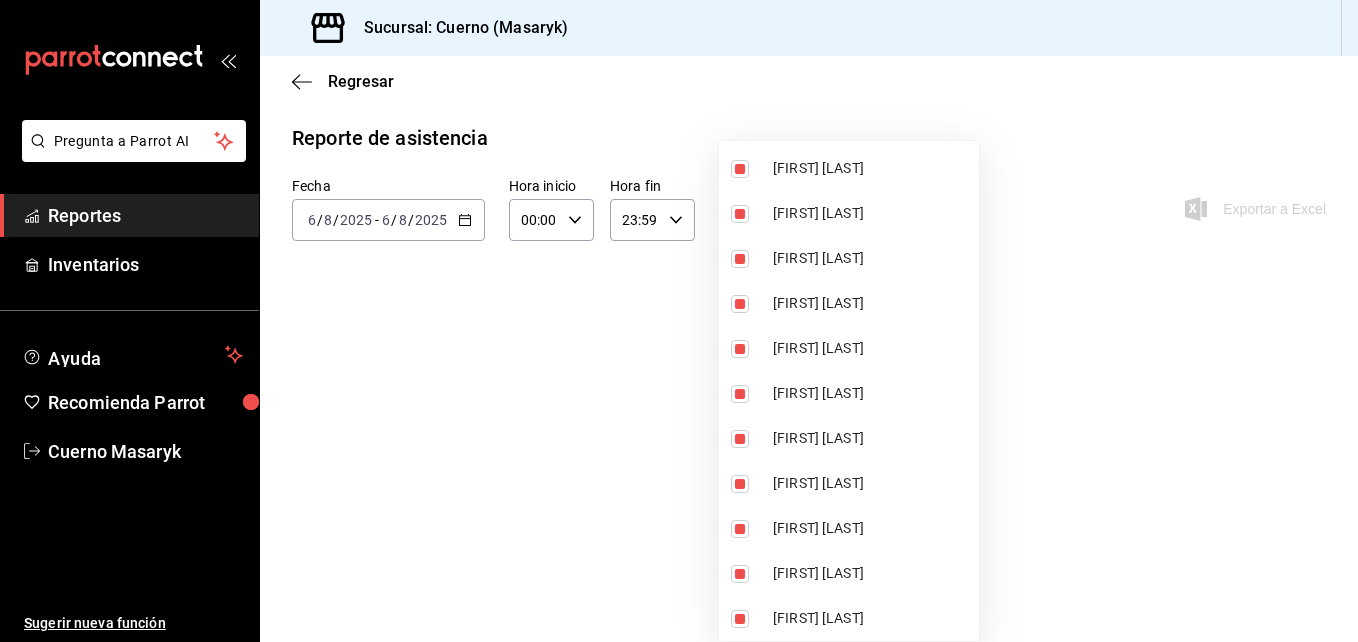 click at bounding box center [679, 321] 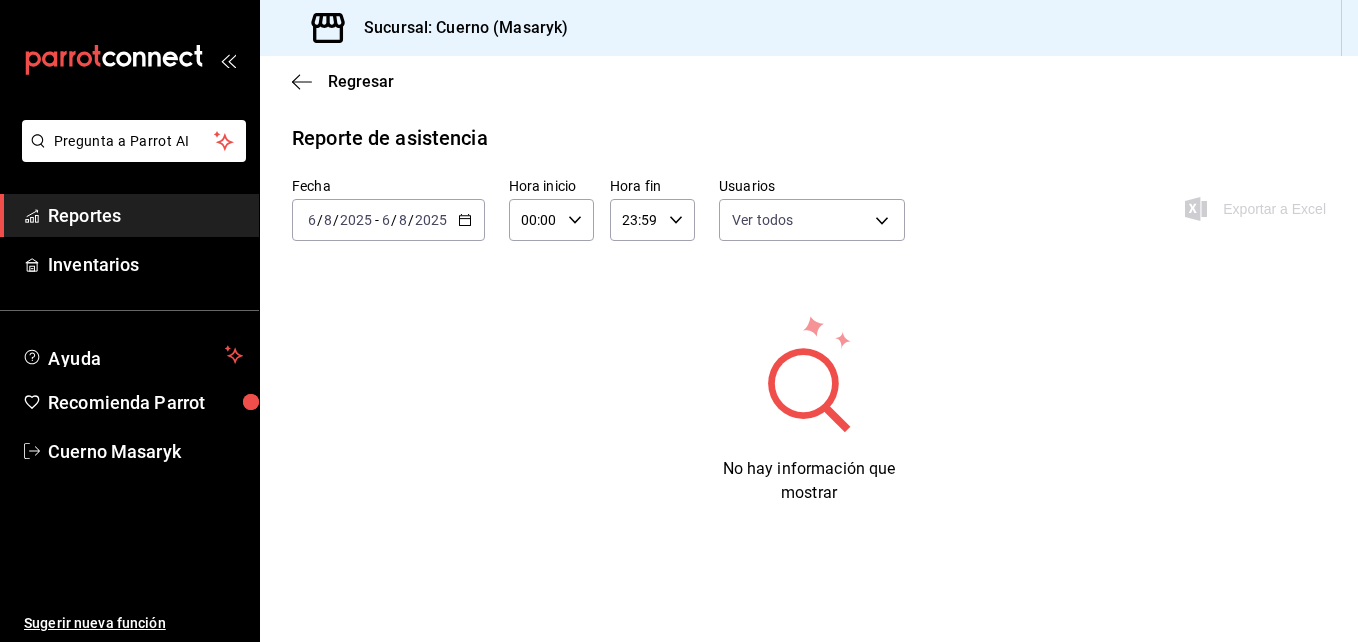 click on "Regresar" at bounding box center (809, 81) 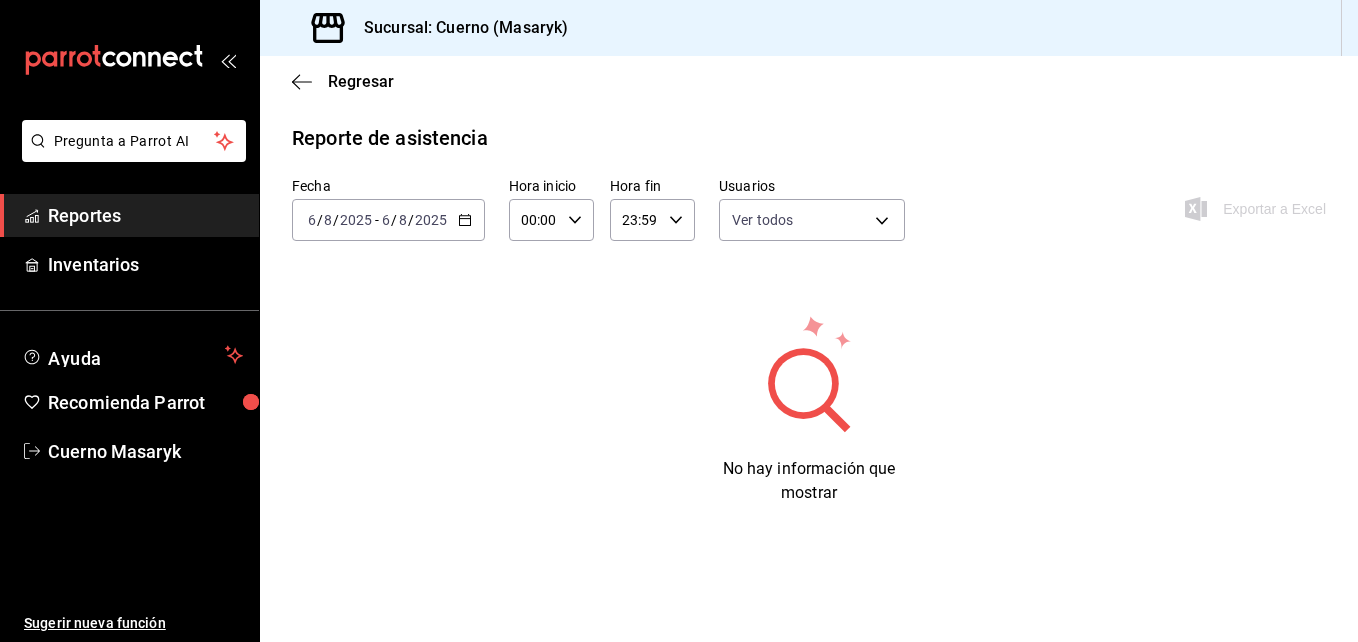 click on "Regresar" at bounding box center (809, 81) 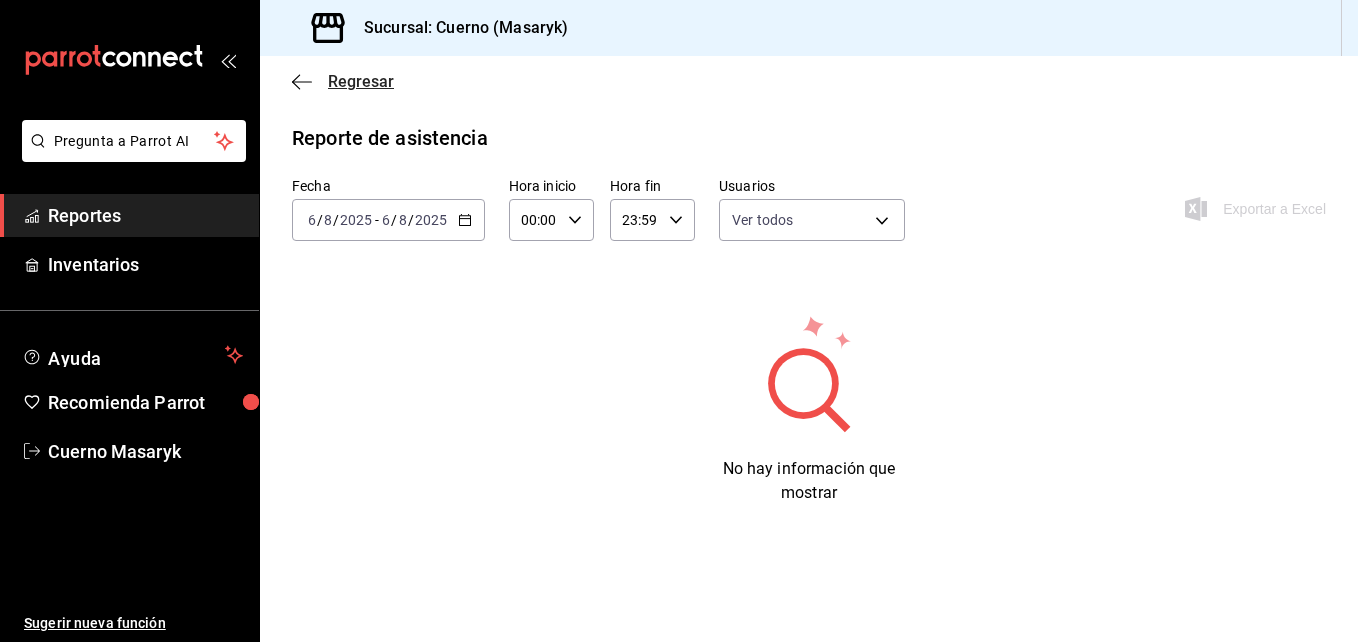click 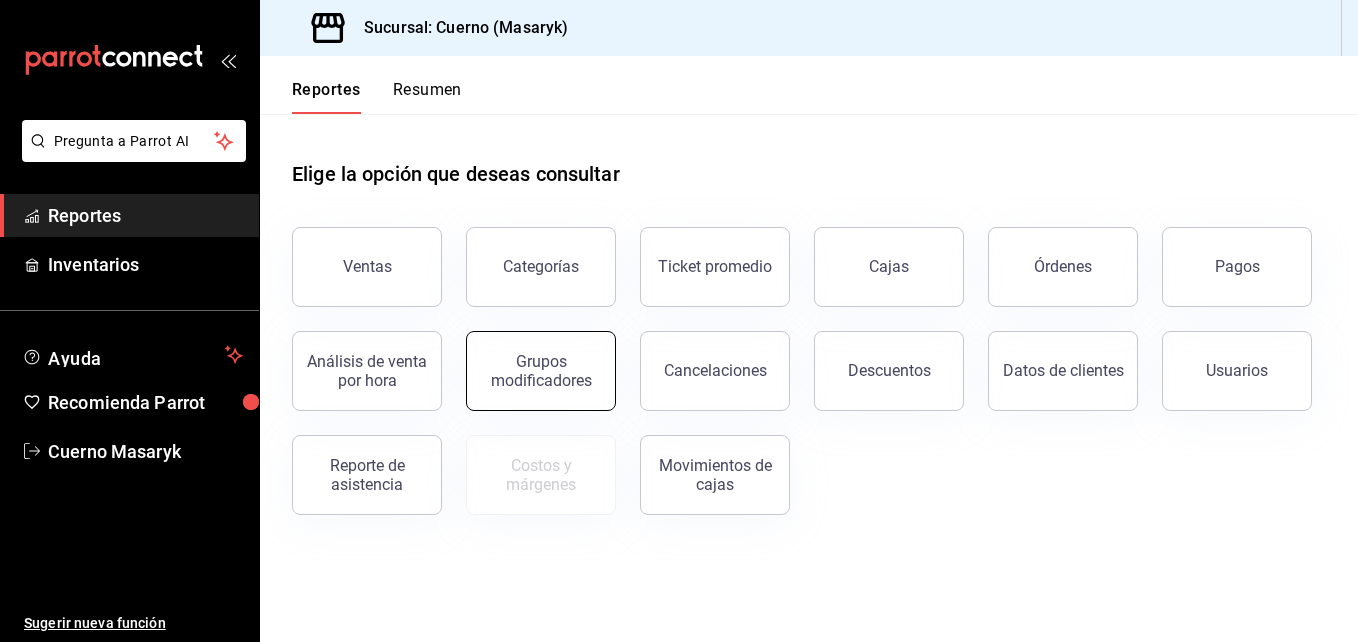 click on "Grupos modificadores" at bounding box center [541, 371] 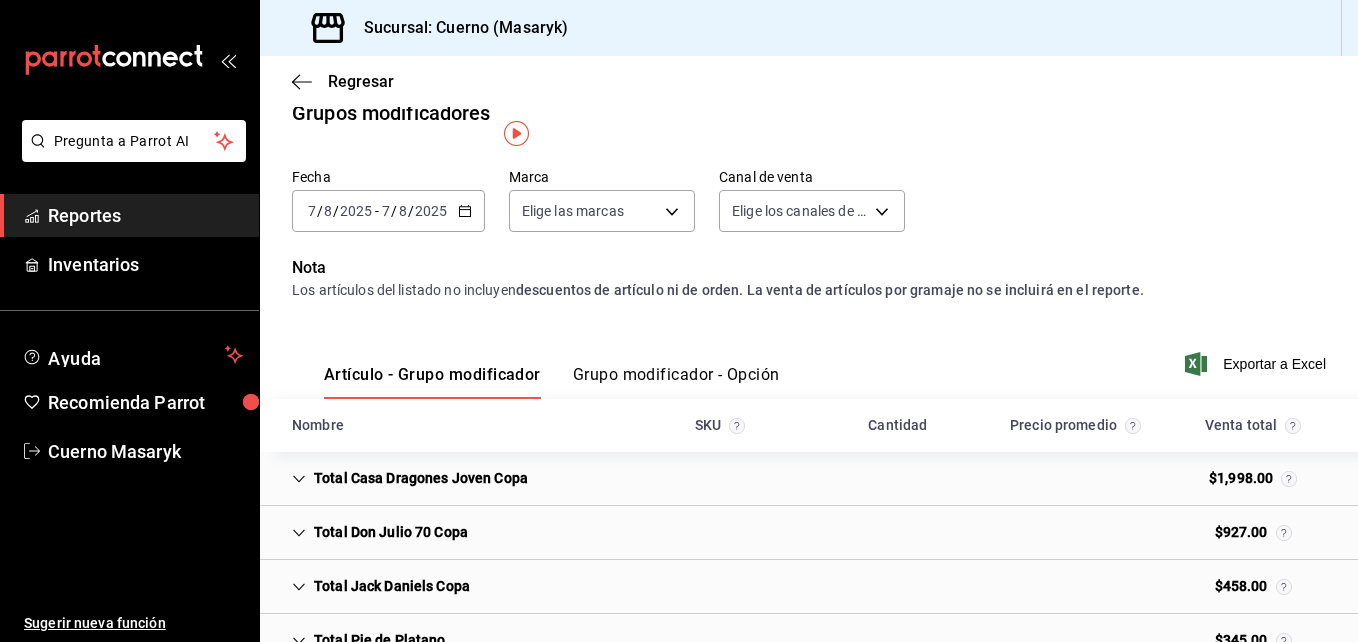 scroll, scrollTop: 0, scrollLeft: 0, axis: both 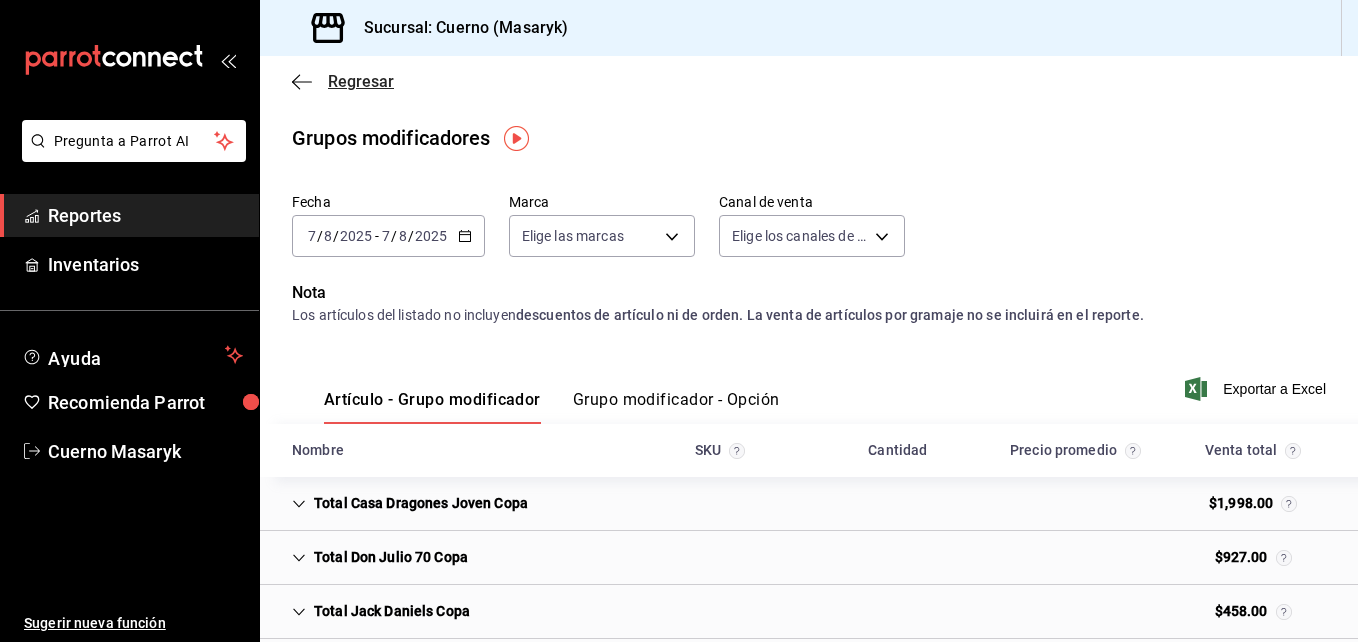click 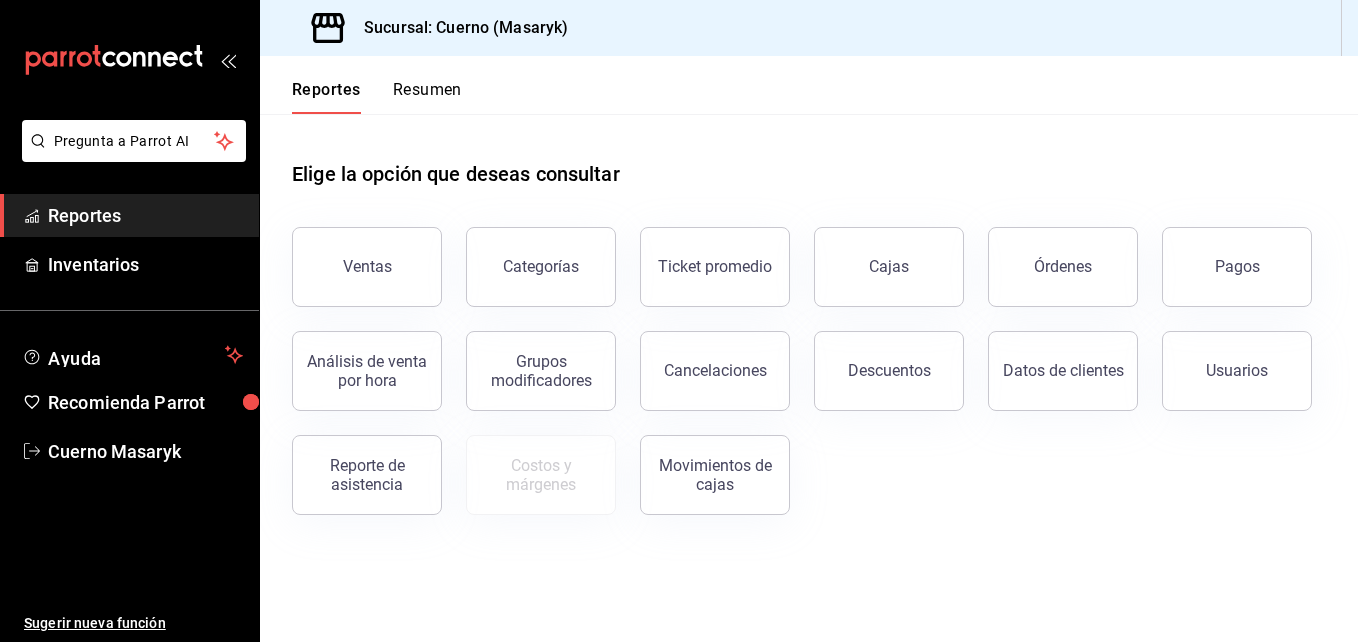 click on "Reportes" at bounding box center [145, 215] 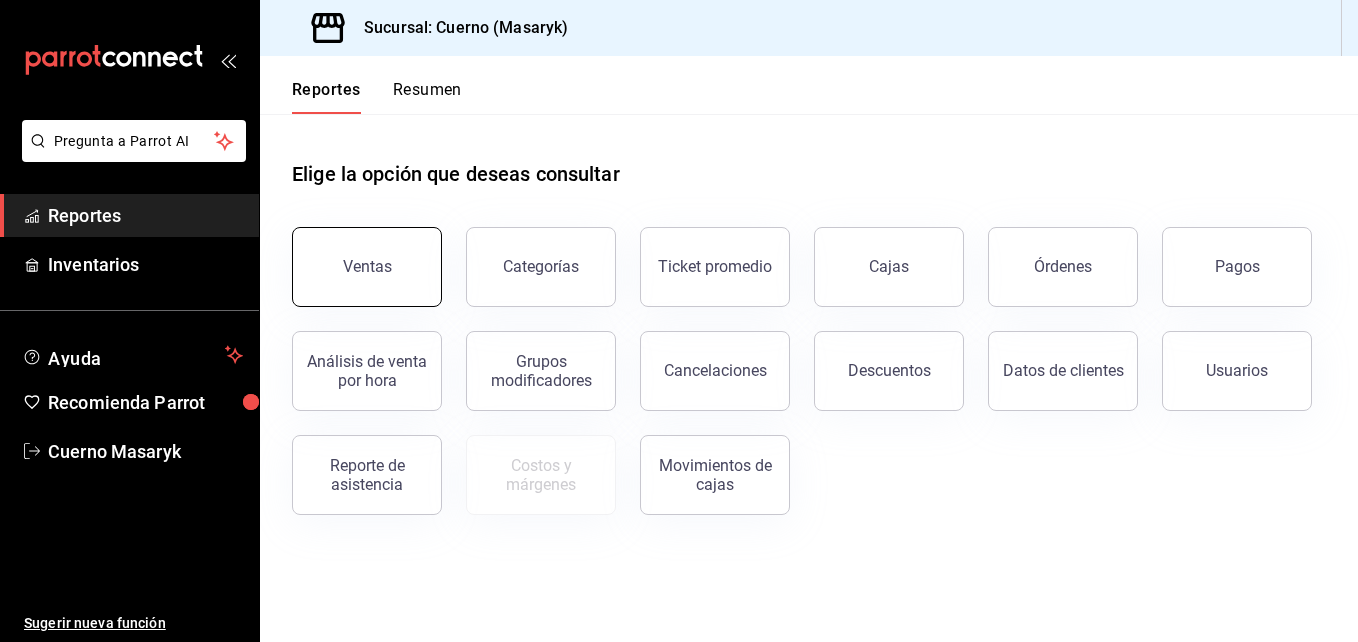 click on "Ventas" at bounding box center [367, 267] 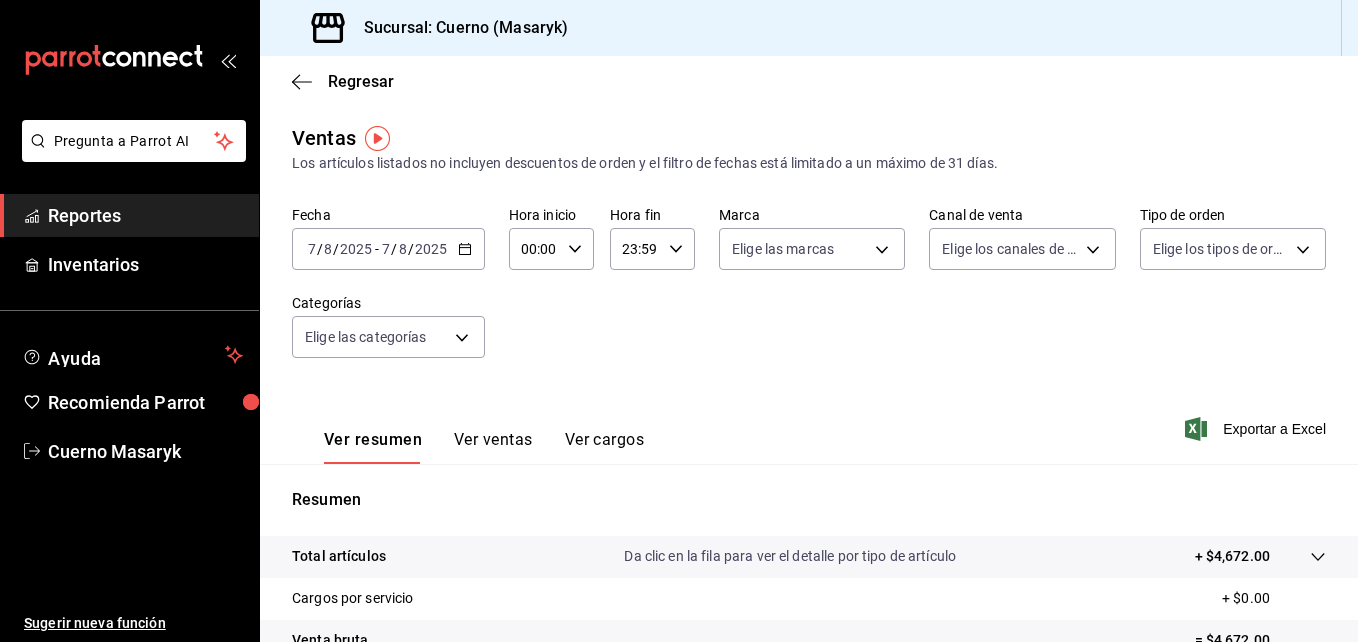 click on "2025-08-07 7 / 8 / 2025 - 2025-08-07 7 / 8 / 2025" at bounding box center [388, 249] 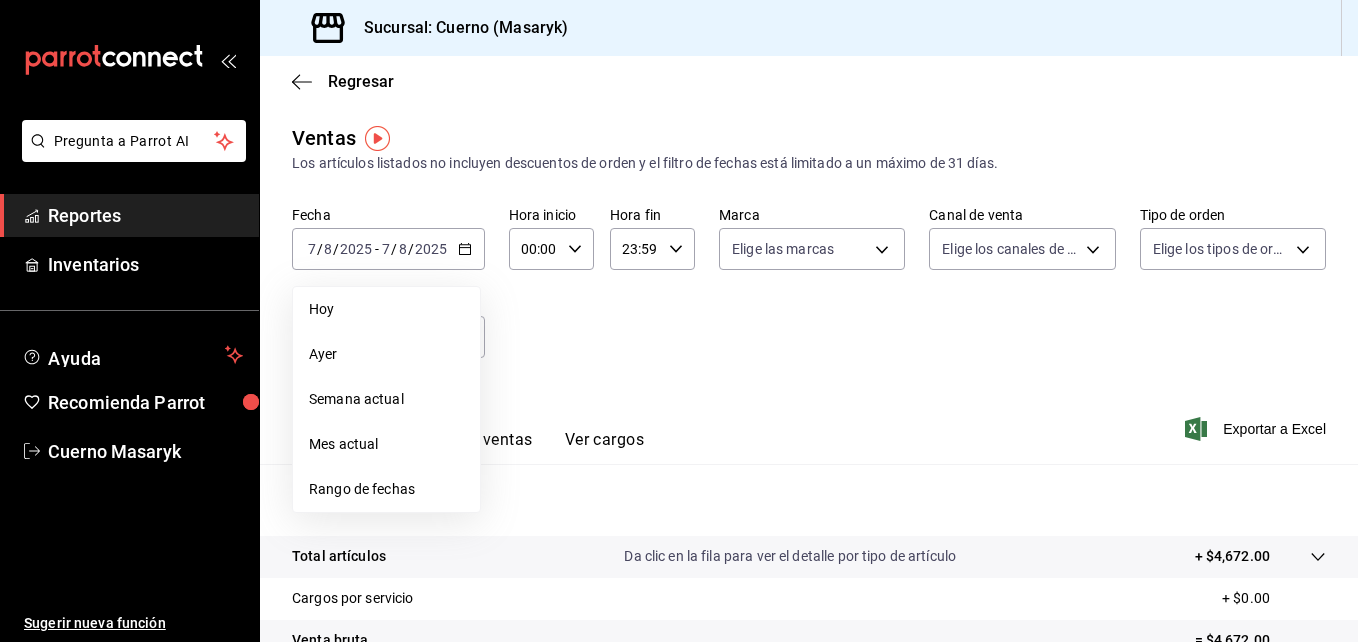 click on "Rango de fechas" at bounding box center (386, 489) 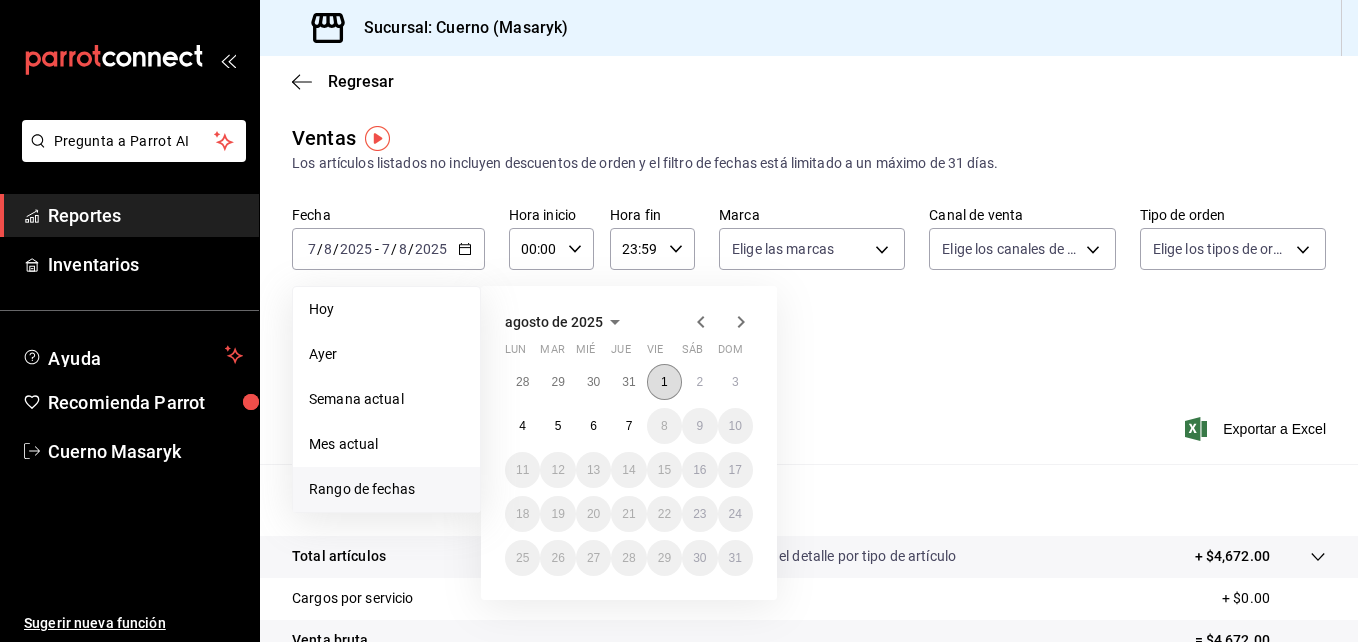 click on "1" at bounding box center (664, 382) 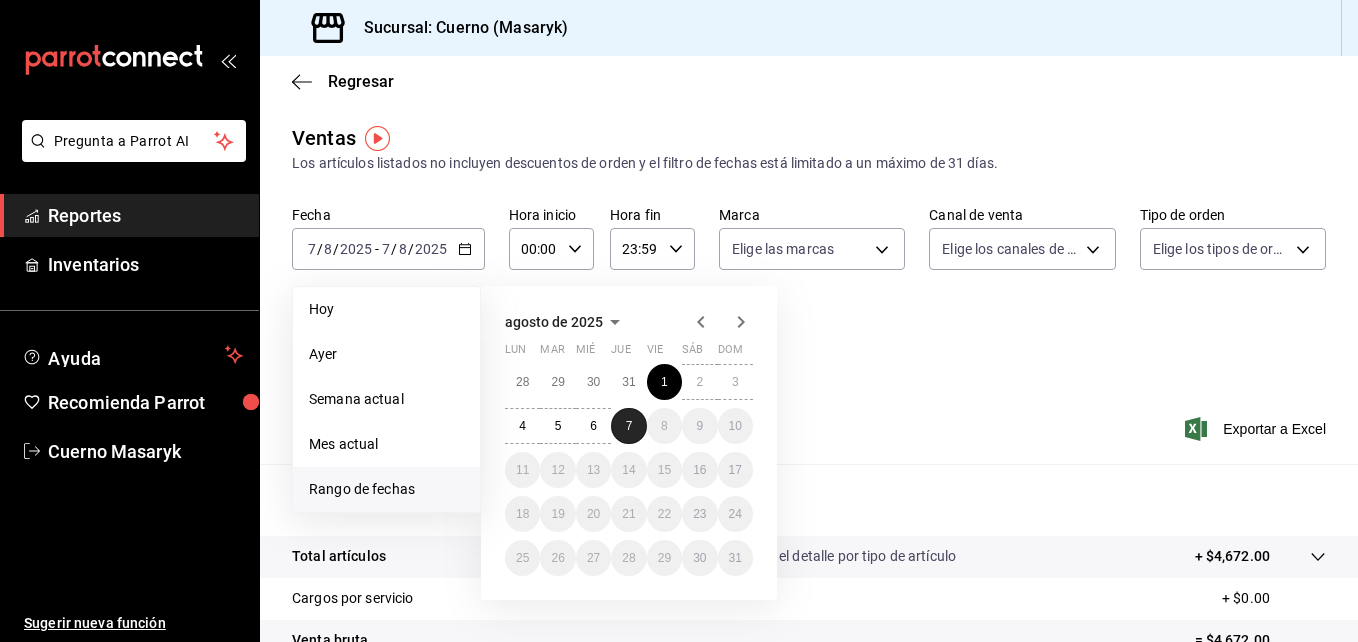 click on "7" at bounding box center [629, 426] 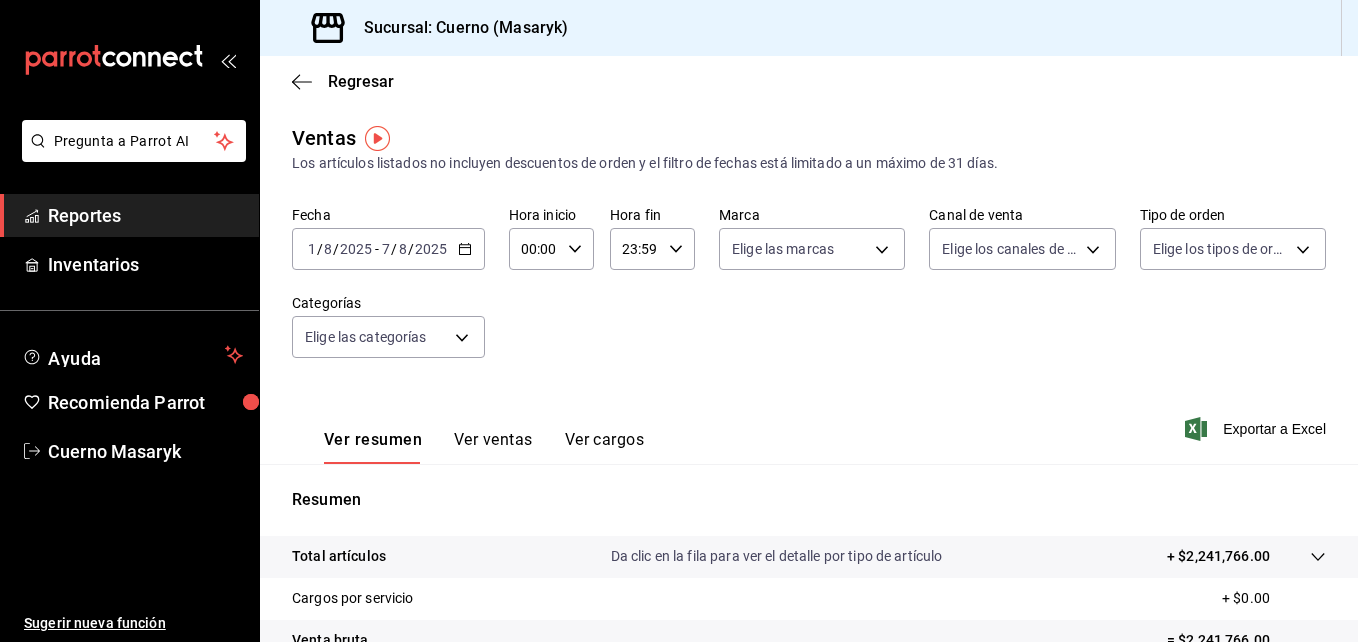 click 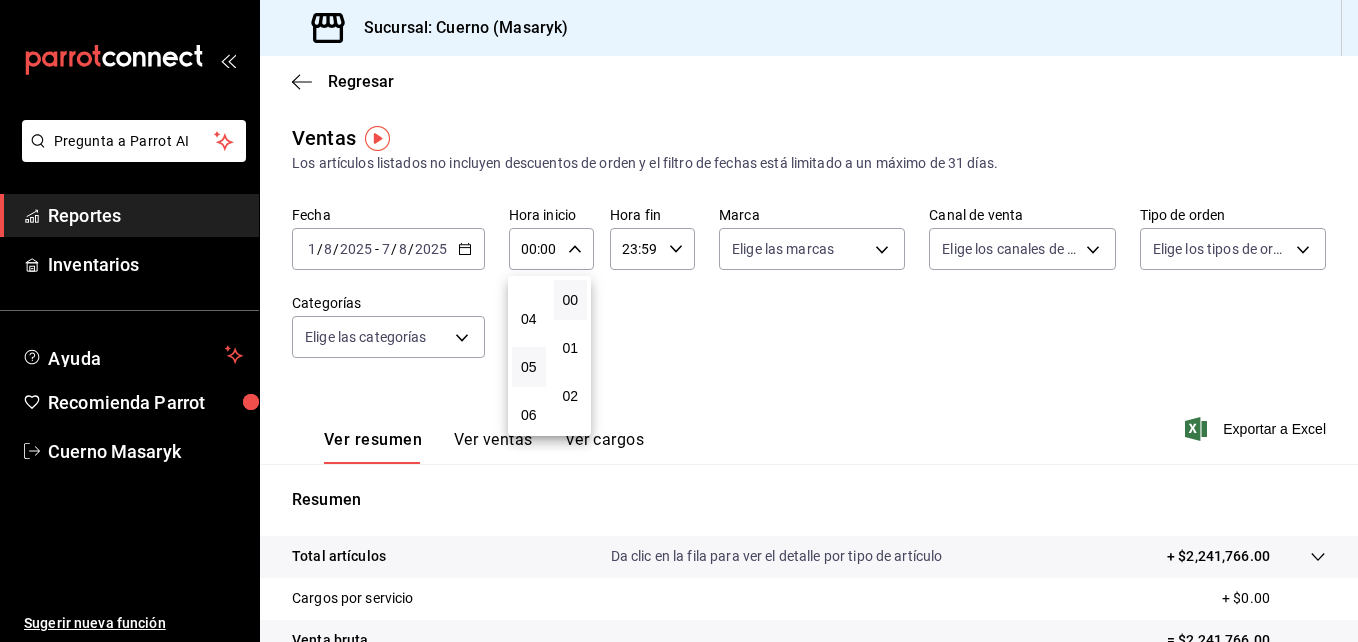 scroll, scrollTop: 172, scrollLeft: 0, axis: vertical 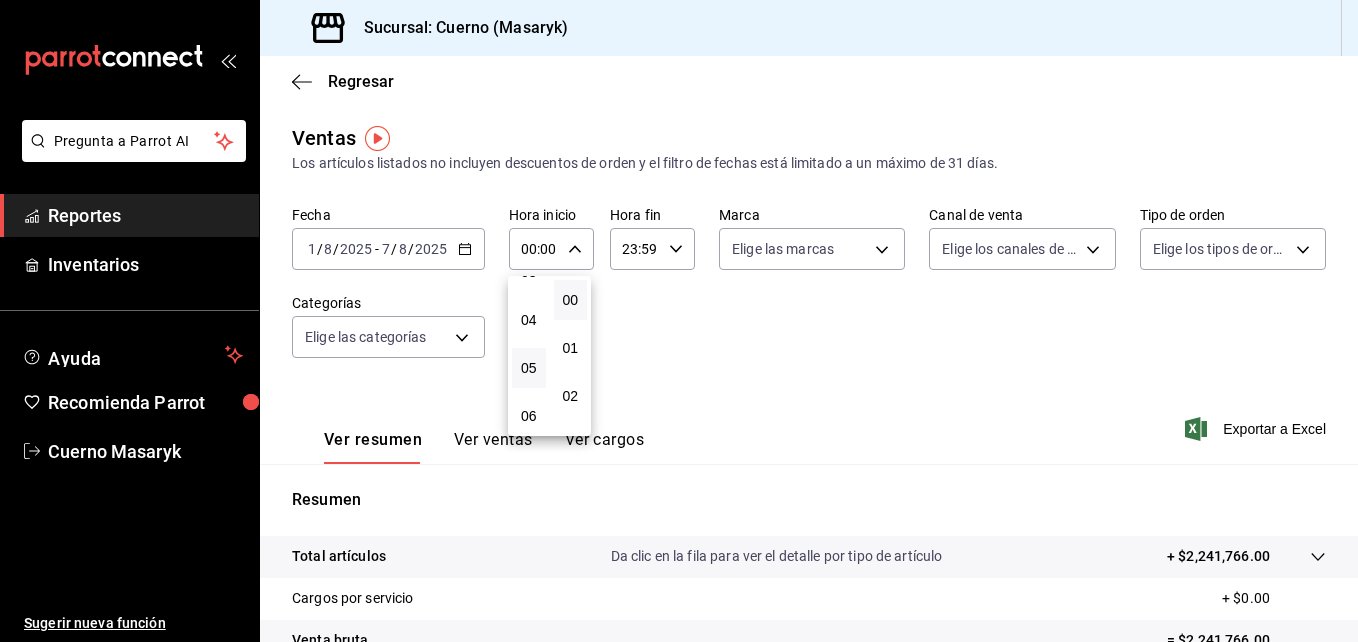 click on "04" at bounding box center [529, 320] 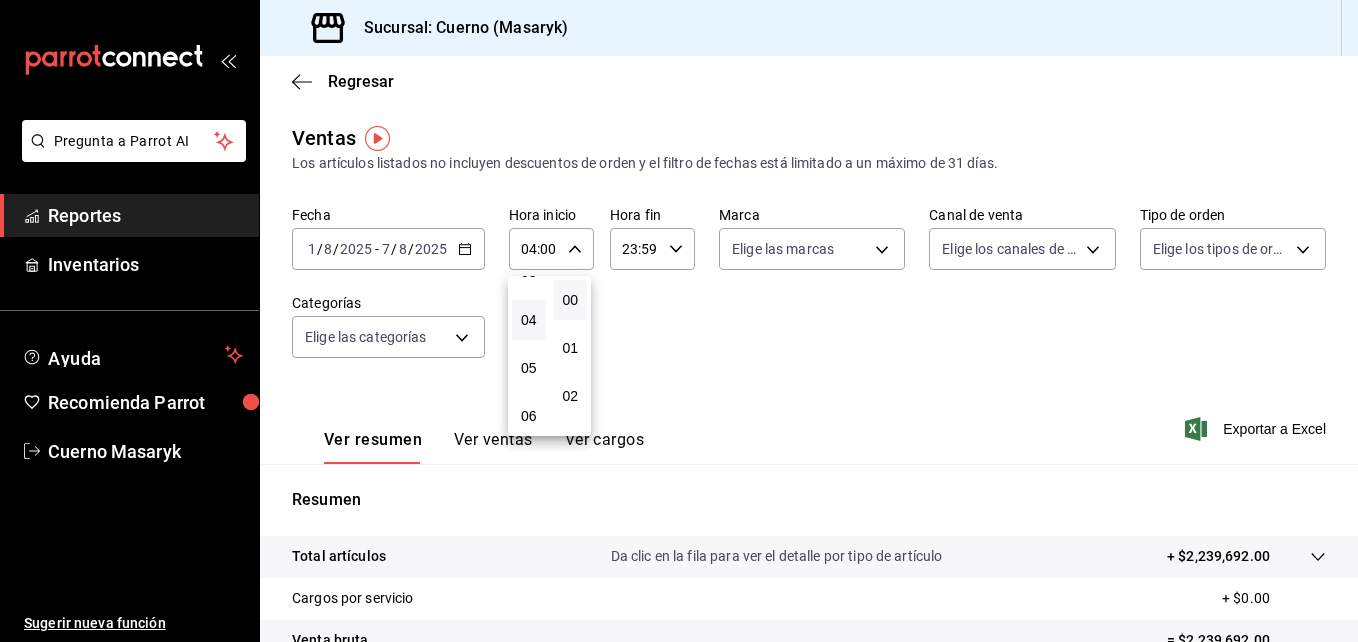 click at bounding box center [679, 321] 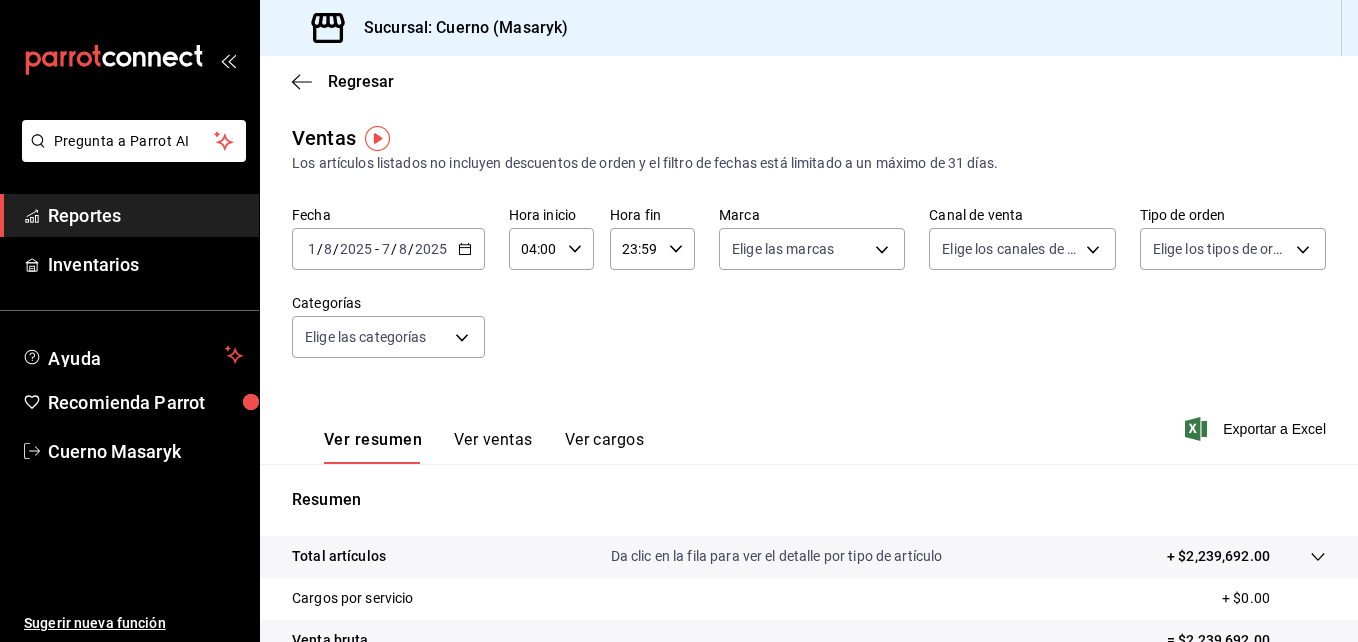 click 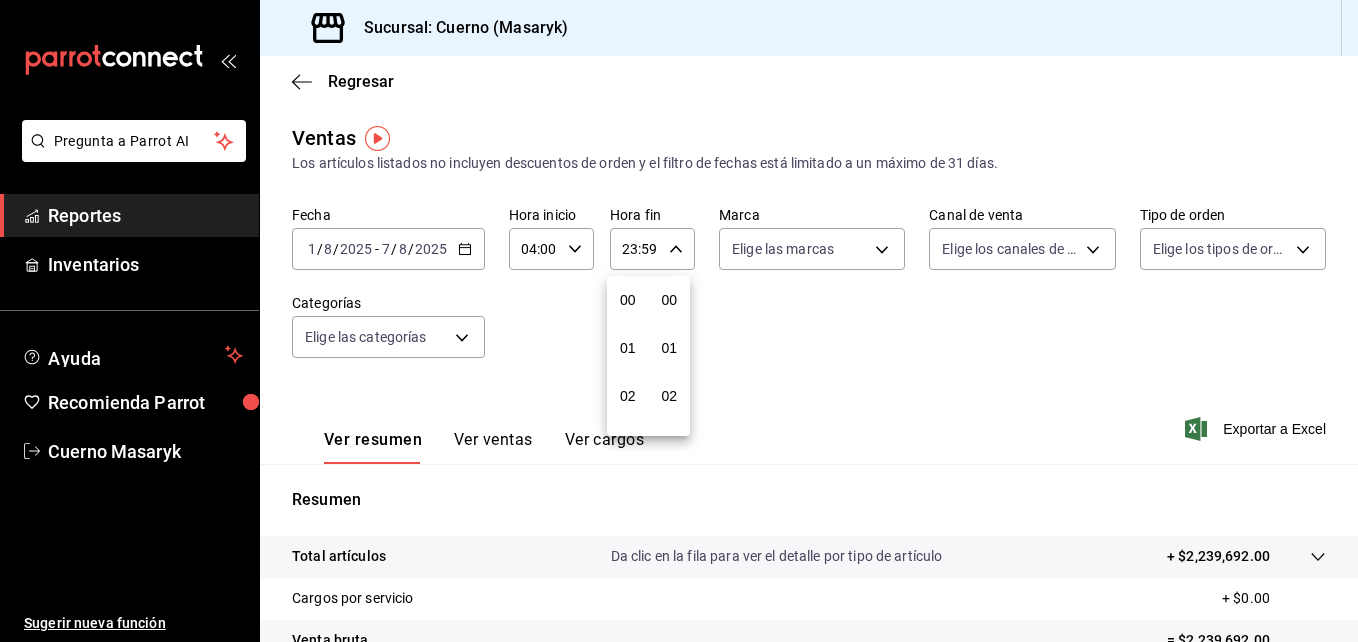 scroll, scrollTop: 992, scrollLeft: 0, axis: vertical 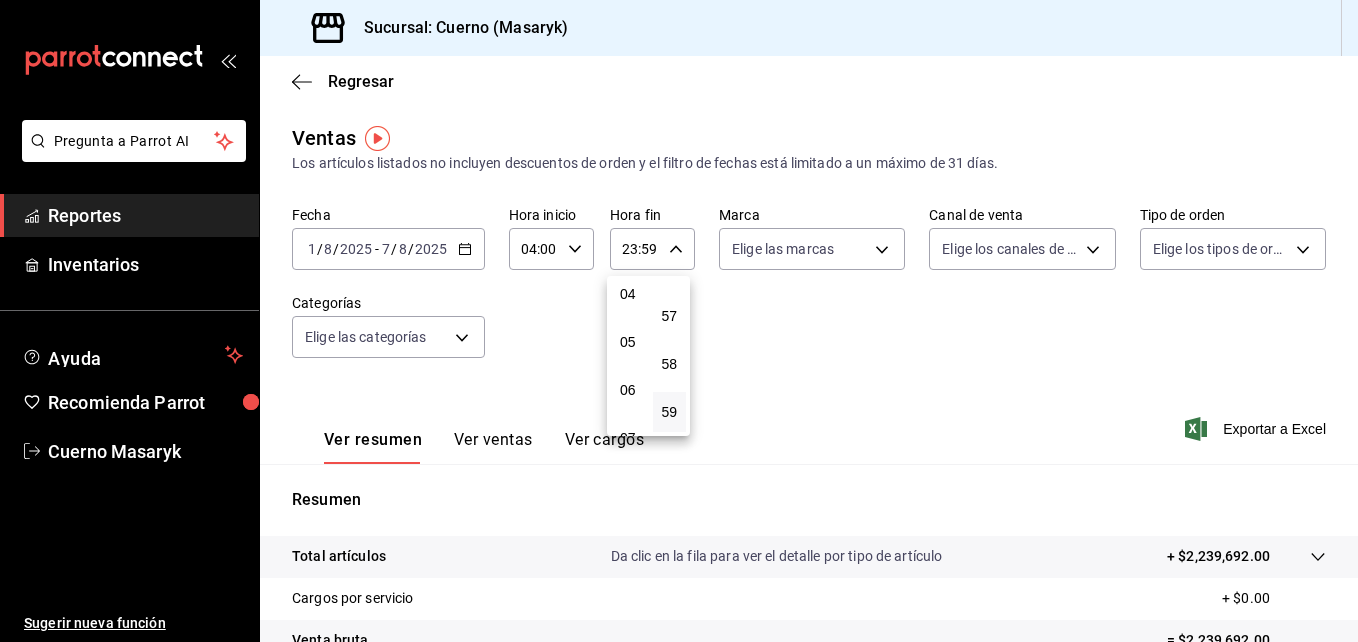 click on "05" at bounding box center (628, 342) 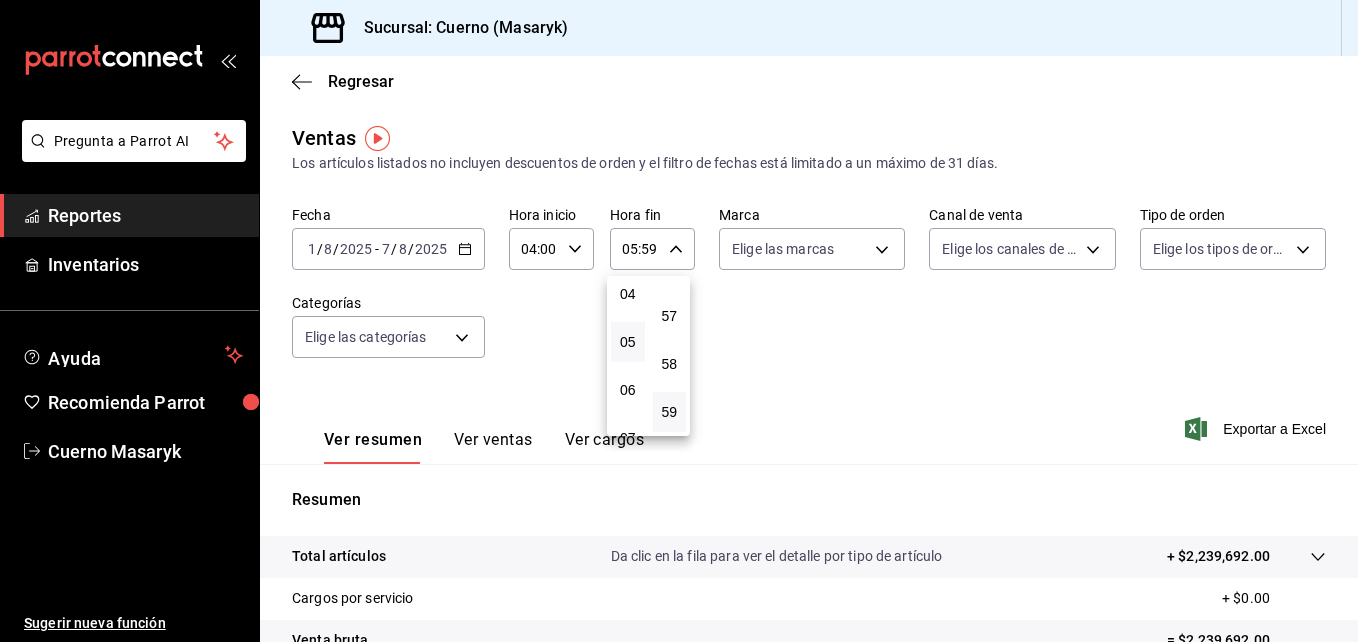 click at bounding box center (679, 321) 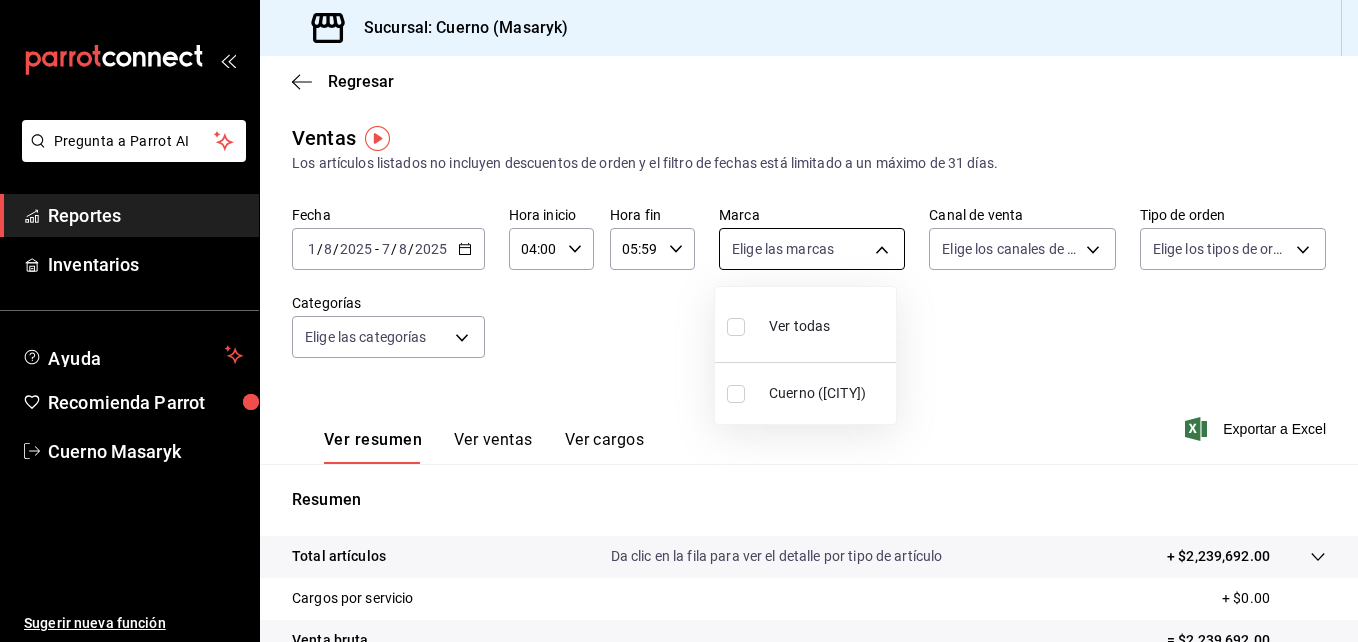 click on "Pregunta a Parrot AI Reportes   Inventarios   Ayuda Recomienda Parrot   Cuerno Masaryk   Sugerir nueva función   Sucursal: Cuerno (Masaryk) Regresar Ventas Los artículos listados no incluyen descuentos de orden y el filtro de fechas está limitado a un máximo de 31 días. Fecha 2025-08-01 1 / 8 / 2025 - 2025-08-07 7 / 8 / 2025 Hora inicio 04:00 Hora inicio Hora fin 05:59 Hora fin Marca Elige las marcas Canal de venta Elige los canales de venta Tipo de orden Elige los tipos de orden Categorías Elige las categorías Ver resumen Ver ventas Ver cargos Exportar a Excel Resumen Total artículos Da clic en la fila para ver el detalle por tipo de artículo + $2,239,692.00 Cargos por servicio + $0.00 Venta bruta = $2,239,692.00 Descuentos totales - $22,467.00 Certificados de regalo - $5,824.00 Venta total = $2,211,401.00 Impuestos - $305,020.83 Venta neta = $1,906,380.17 Pregunta a Parrot AI Reportes   Inventarios   Ayuda Recomienda Parrot   Cuerno Masaryk   Sugerir nueva función   Ver video tutorial Ir a video" at bounding box center [679, 321] 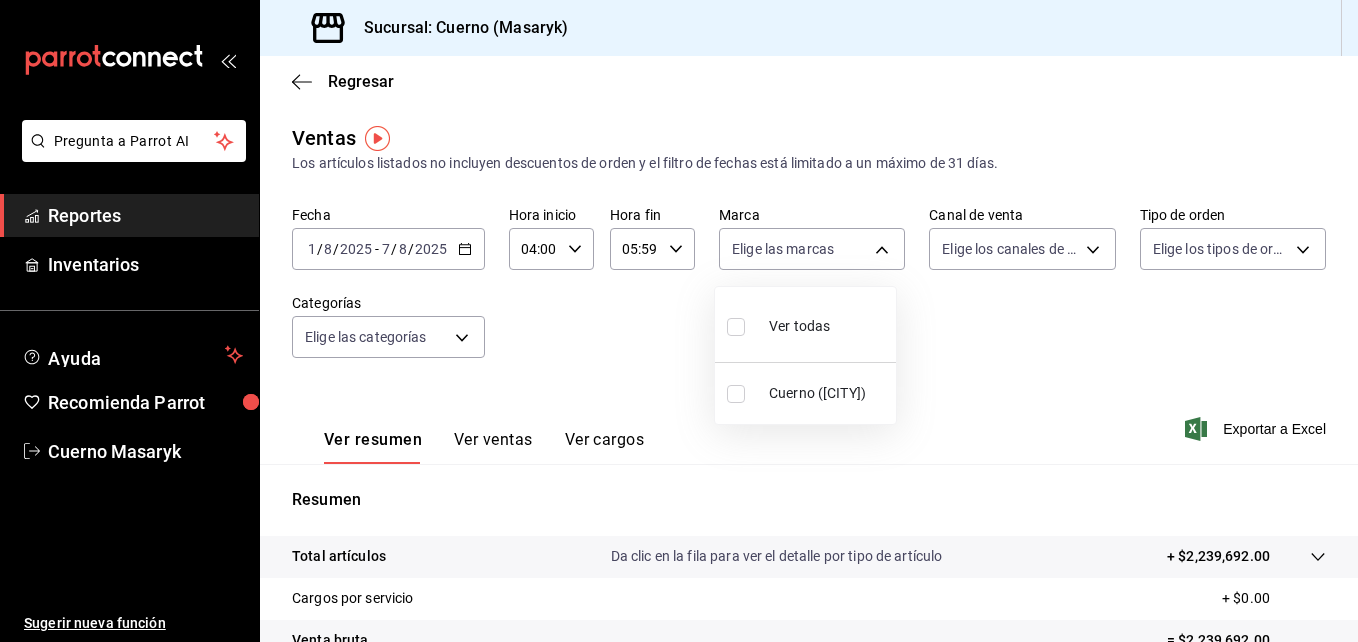 click at bounding box center (736, 394) 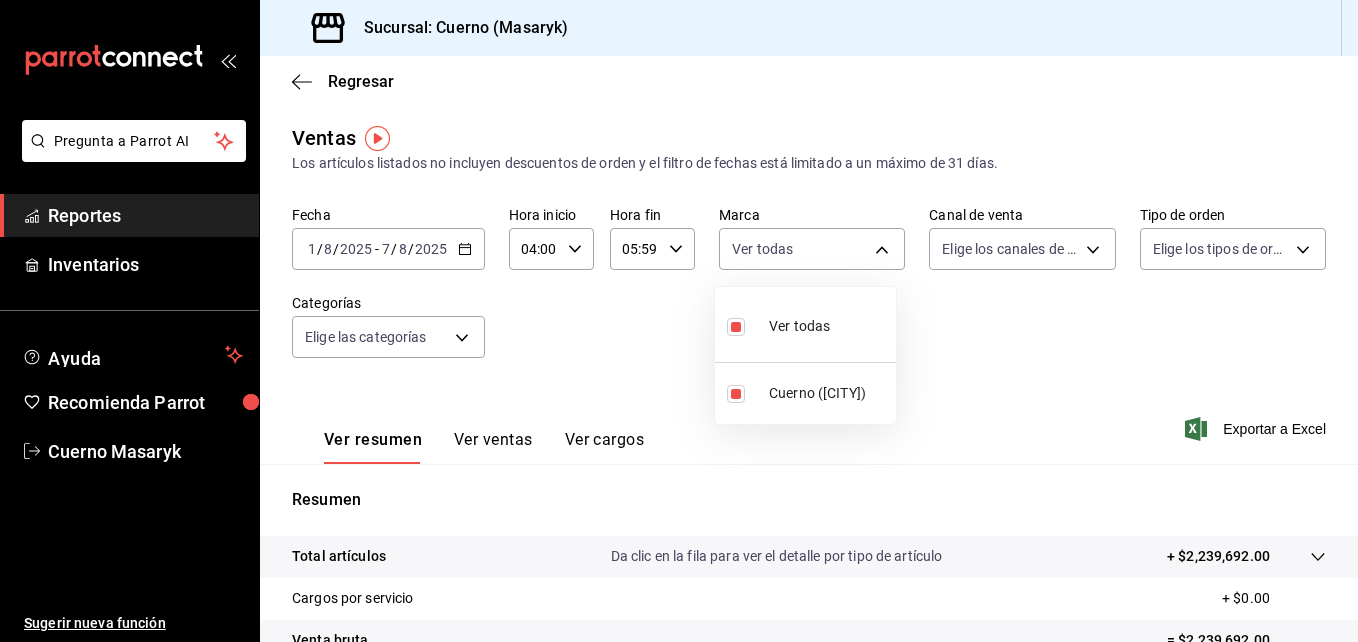 click at bounding box center (679, 321) 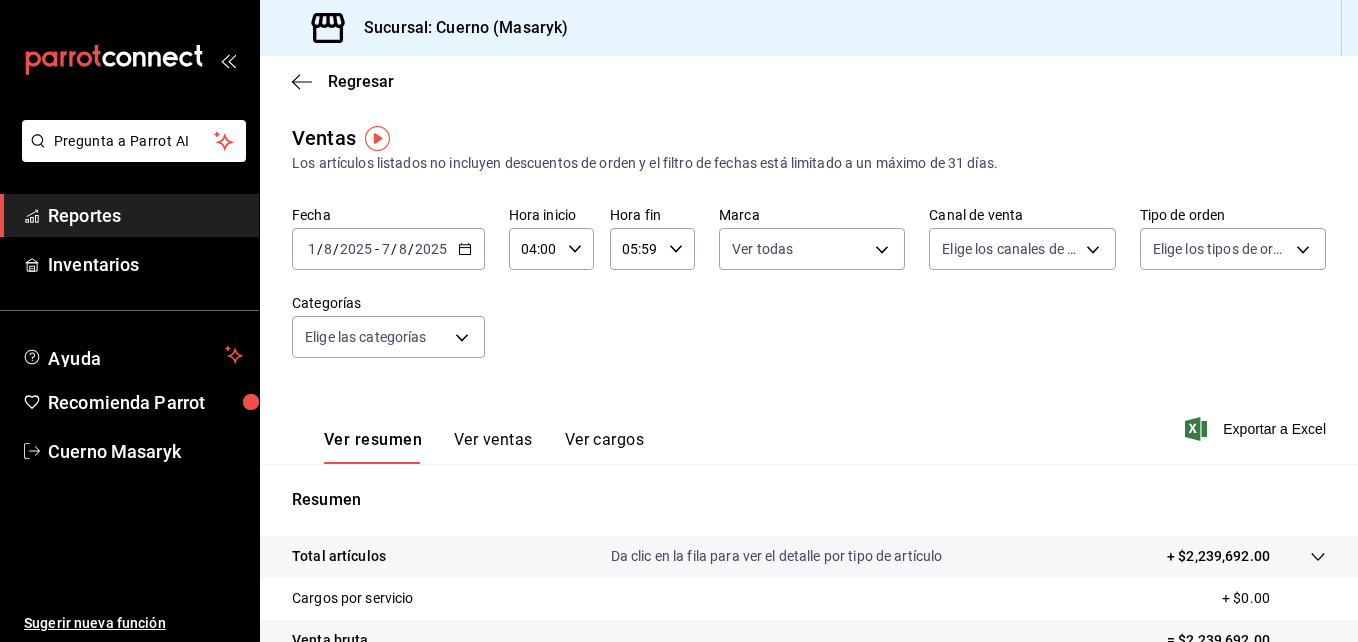 click on "Pregunta a Parrot AI Reportes   Inventarios   Ayuda Recomienda Parrot   Cuerno Masaryk   Sugerir nueva función   Sucursal: Cuerno (Masaryk) Regresar Ventas Los artículos listados no incluyen descuentos de orden y el filtro de fechas está limitado a un máximo de 31 días. Fecha 2025-08-01 1 / 8 / 2025 - 2025-08-07 7 / 8 / 2025 Hora inicio 04:00 Hora inicio Hora fin 05:59 Hora fin Marca Ver todas 4ea0d660-02b3-4785-bb88-48b5ef6e196c Canal de venta Elige los canales de venta Tipo de orden Elige los tipos de orden Categorías Elige las categorías Ver resumen Ver ventas Ver cargos Exportar a Excel Resumen Total artículos Da clic en la fila para ver el detalle por tipo de artículo + $2,239,692.00 Cargos por servicio + $0.00 Venta bruta = $2,239,692.00 Descuentos totales - $22,467.00 Certificados de regalo - $5,824.00 Venta total = $2,211,401.00 Impuestos - $305,020.83 Venta neta = $1,906,380.17 Pregunta a Parrot AI Reportes   Inventarios   Ayuda Recomienda Parrot   Cuerno Masaryk   Sugerir nueva función" at bounding box center [679, 321] 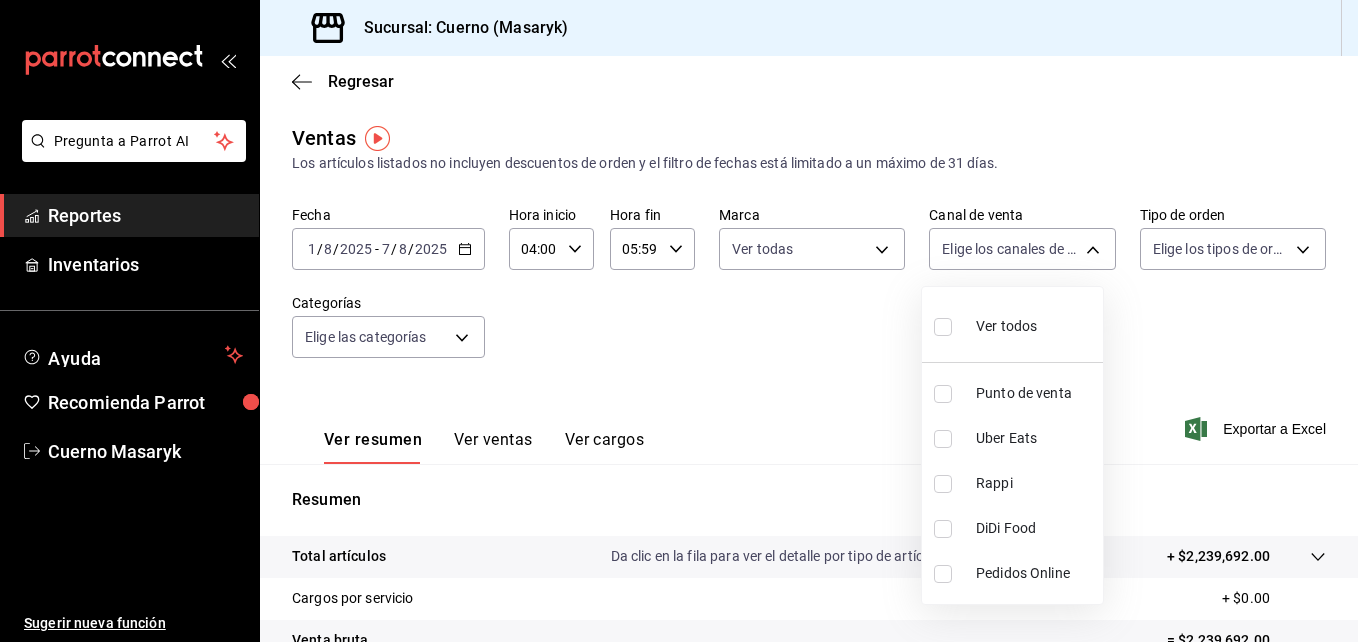 click at bounding box center (943, 327) 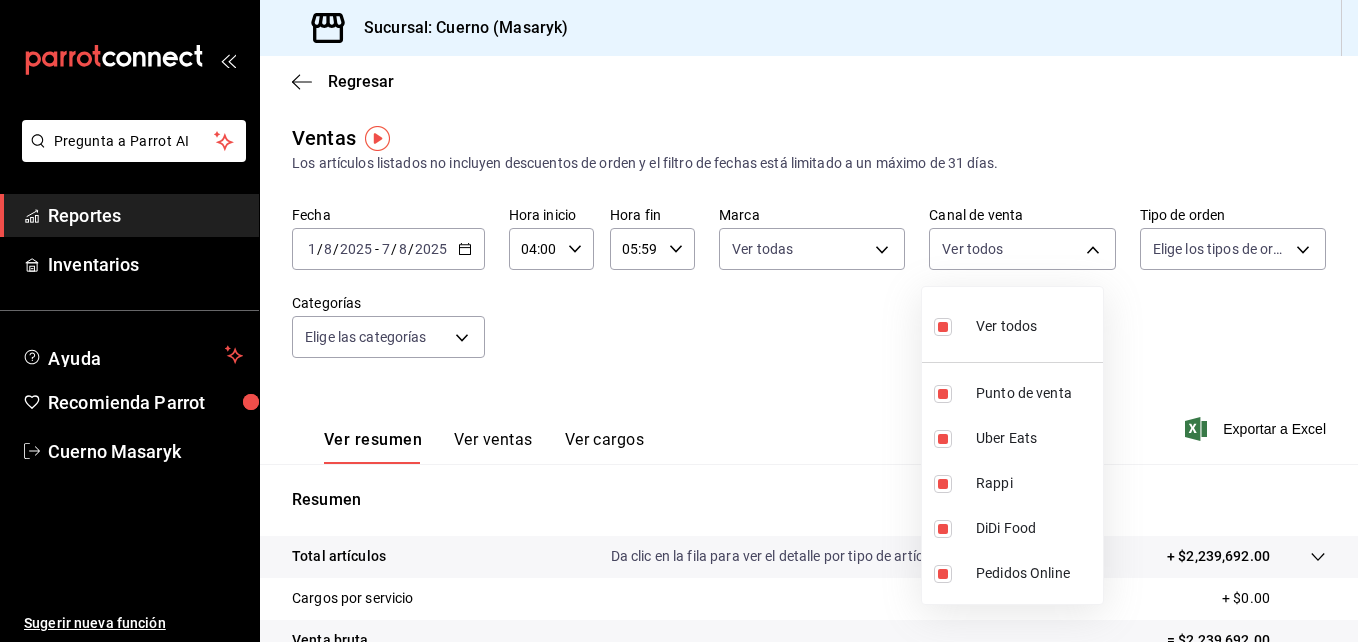 click at bounding box center (679, 321) 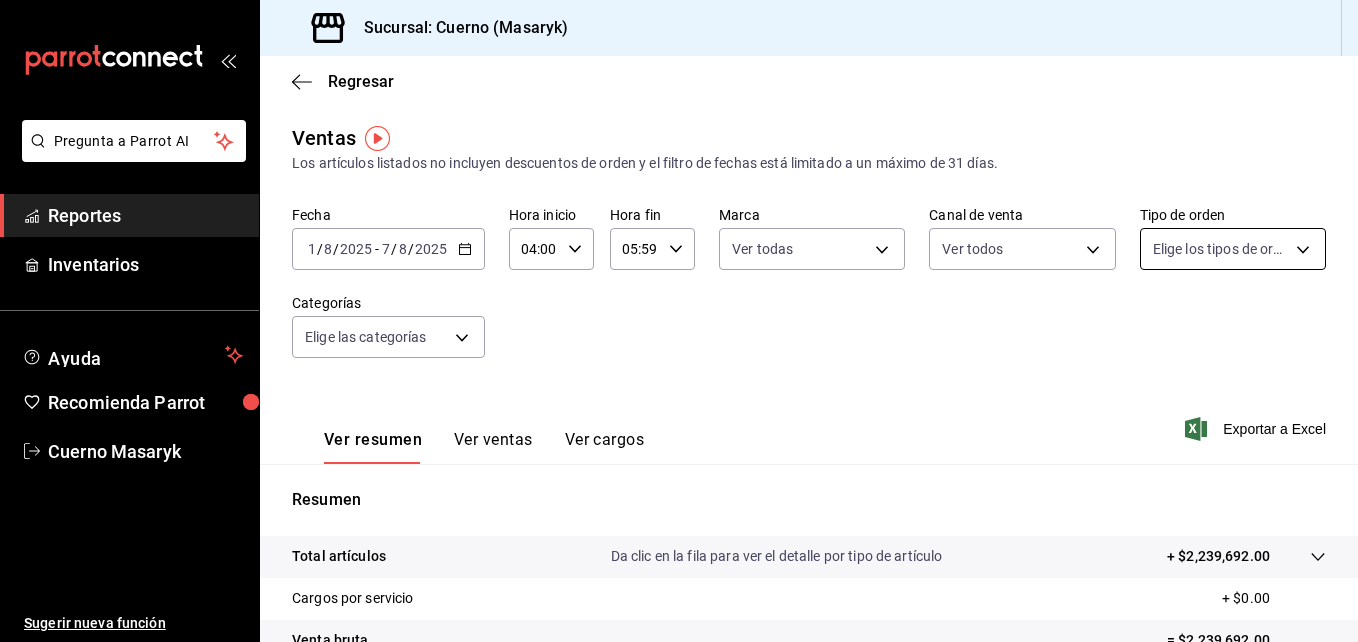 click on "Pregunta a Parrot AI Reportes   Inventarios   Ayuda Recomienda Parrot   Cuerno Masaryk   Sugerir nueva función   Sucursal: Cuerno (Masaryk) Regresar Ventas Los artículos listados no incluyen descuentos de orden y el filtro de fechas está limitado a un máximo de 31 días. Fecha 2025-08-01 1 / 8 / 2025 - 2025-08-07 7 / 8 / 2025 Hora inicio 04:00 Hora inicio Hora fin 05:59 Hora fin Marca Ver todas 4ea0d660-02b3-4785-bb88-48b5ef6e196c Canal de venta Ver todos PARROT,UBER_EATS,RAPPI,DIDI_FOOD,ONLINE Tipo de orden Elige los tipos de orden Categorías Elige las categorías Ver resumen Ver ventas Ver cargos Exportar a Excel Resumen Total artículos Da clic en la fila para ver el detalle por tipo de artículo + $2,239,692.00 Cargos por servicio + $0.00 Venta bruta = $2,239,692.00 Descuentos totales - $22,467.00 Certificados de regalo - $5,824.00 Venta total = $2,211,401.00 Impuestos - $305,020.83 Venta neta = $1,906,380.17 Pregunta a Parrot AI Reportes   Inventarios   Ayuda Recomienda Parrot   Cuerno Masaryk" at bounding box center [679, 321] 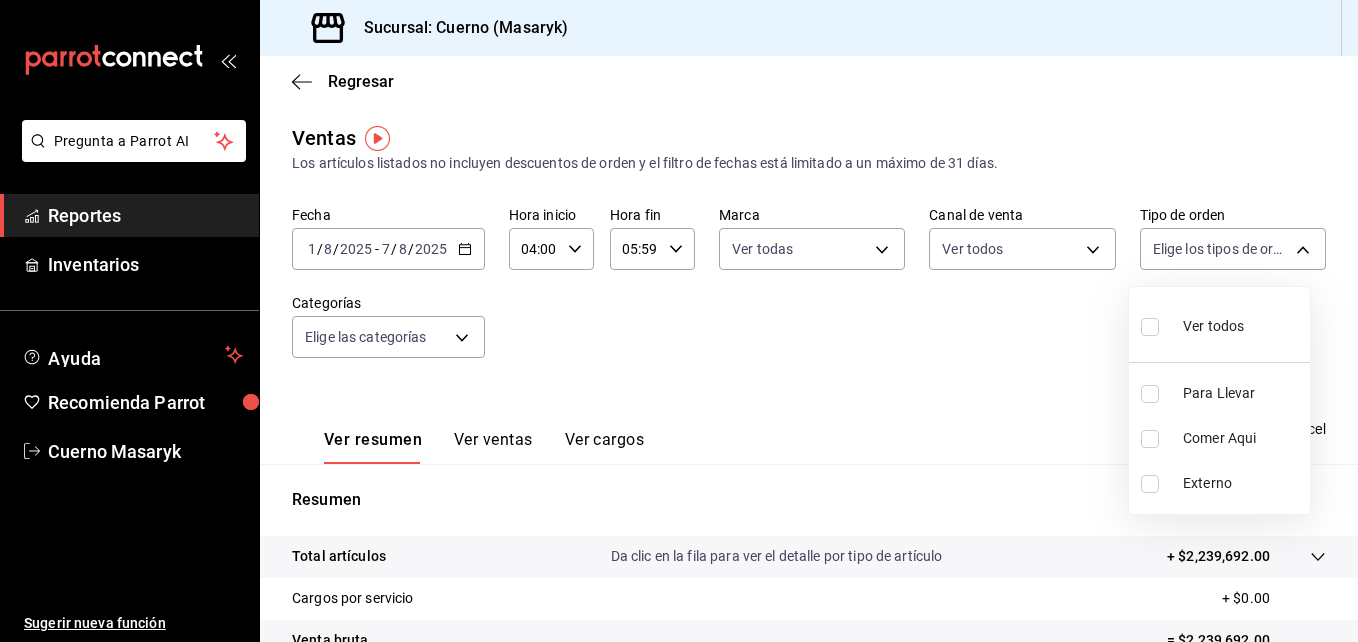 click at bounding box center [1150, 327] 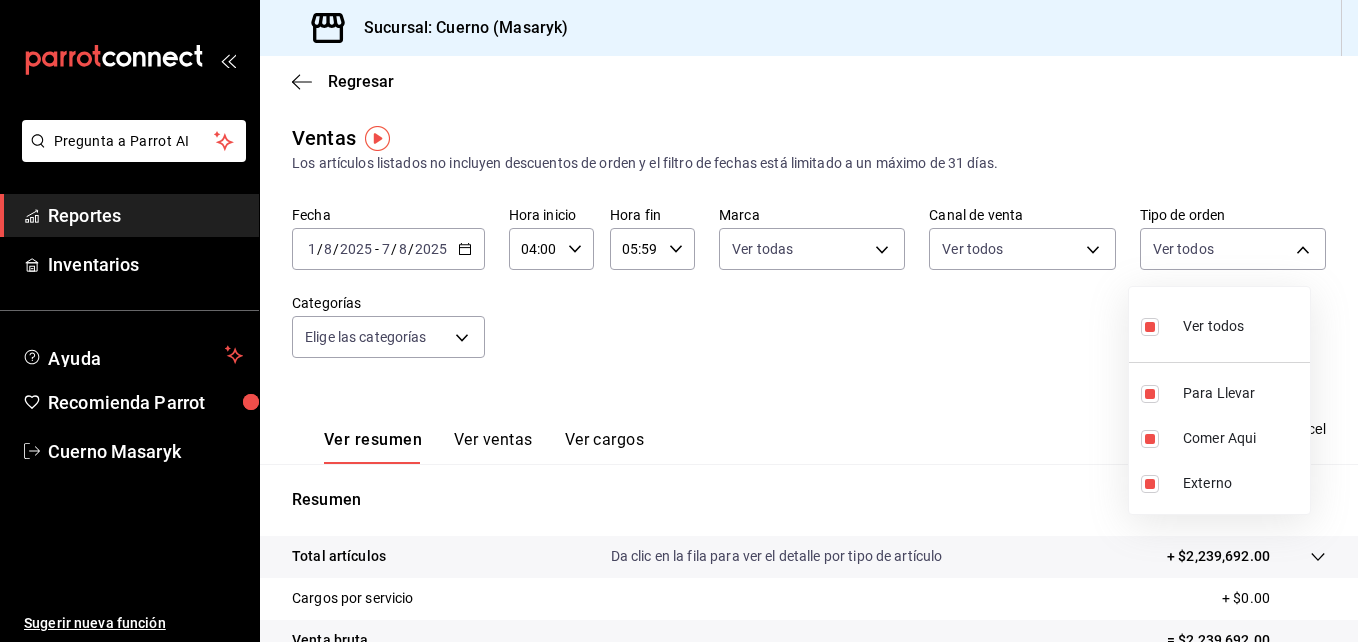 click at bounding box center [679, 321] 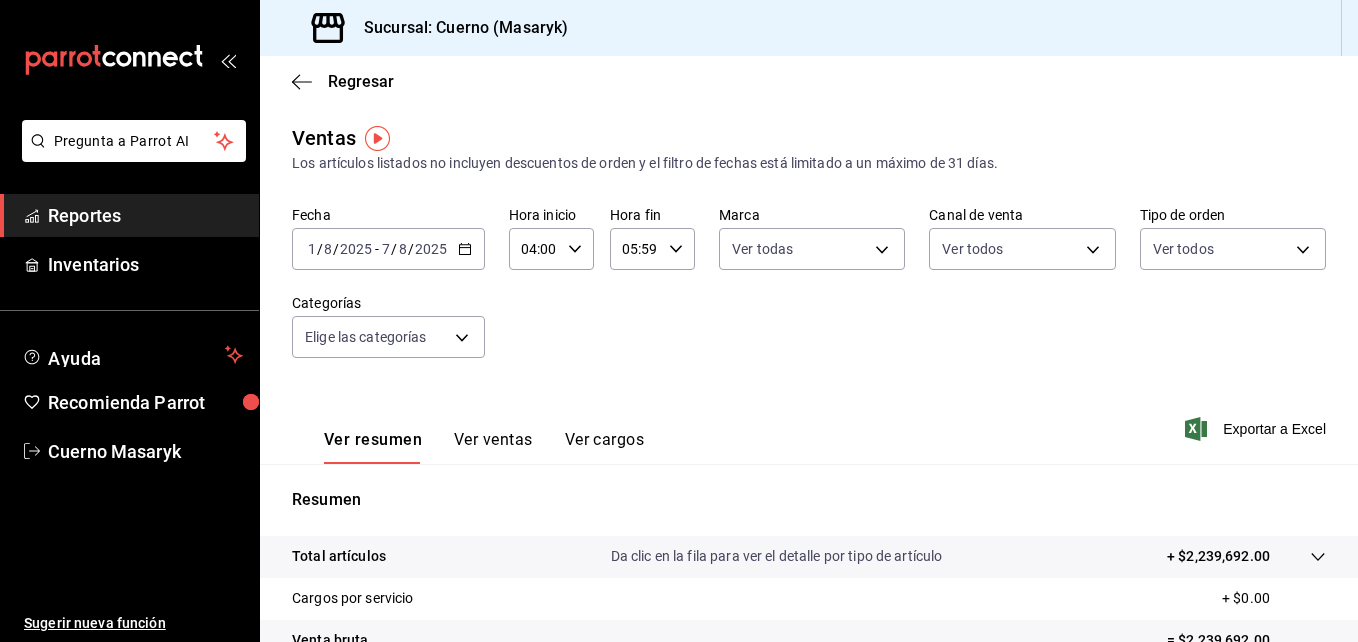 click on "Pregunta a Parrot AI Reportes   Inventarios   Ayuda Recomienda Parrot   Cuerno Masaryk   Sugerir nueva función   Sucursal: Cuerno (Masaryk) Regresar Ventas Los artículos listados no incluyen descuentos de orden y el filtro de fechas está limitado a un máximo de 31 días. Fecha 2025-08-01 1 / 8 / 2025 - 2025-08-07 7 / 8 / 2025 Hora inicio 04:00 Hora inicio Hora fin 05:59 Hora fin Marca Ver todas 4ea0d660-02b3-4785-bb88-48b5ef6e196c Canal de venta Ver todos PARROT,UBER_EATS,RAPPI,DIDI_FOOD,ONLINE Tipo de orden Ver todos d8208262-291b-4595-bbfa-ed1e8660efdb,73ecdc8a-b505-4242-b24a-d5f1595b9b0a,EXTERNAL Categorías Elige las categorías Ver resumen Ver ventas Ver cargos Exportar a Excel Resumen Total artículos Da clic en la fila para ver el detalle por tipo de artículo + $2,239,692.00 Cargos por servicio + $0.00 Venta bruta = $2,239,692.00 Descuentos totales - $22,467.00 Certificados de regalo - $5,824.00 Venta total = $2,211,401.00 Impuestos - $305,020.83 Venta neta = $1,906,380.17 Pregunta a Parrot AI" at bounding box center [679, 321] 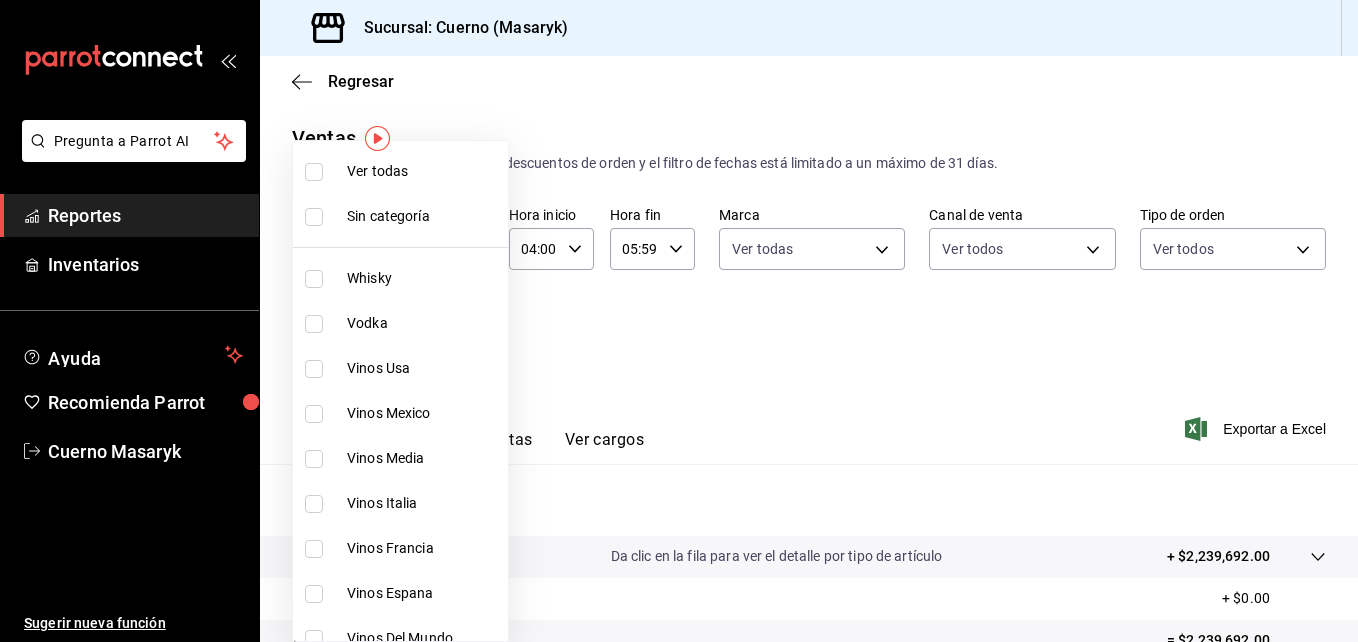 click at bounding box center [314, 172] 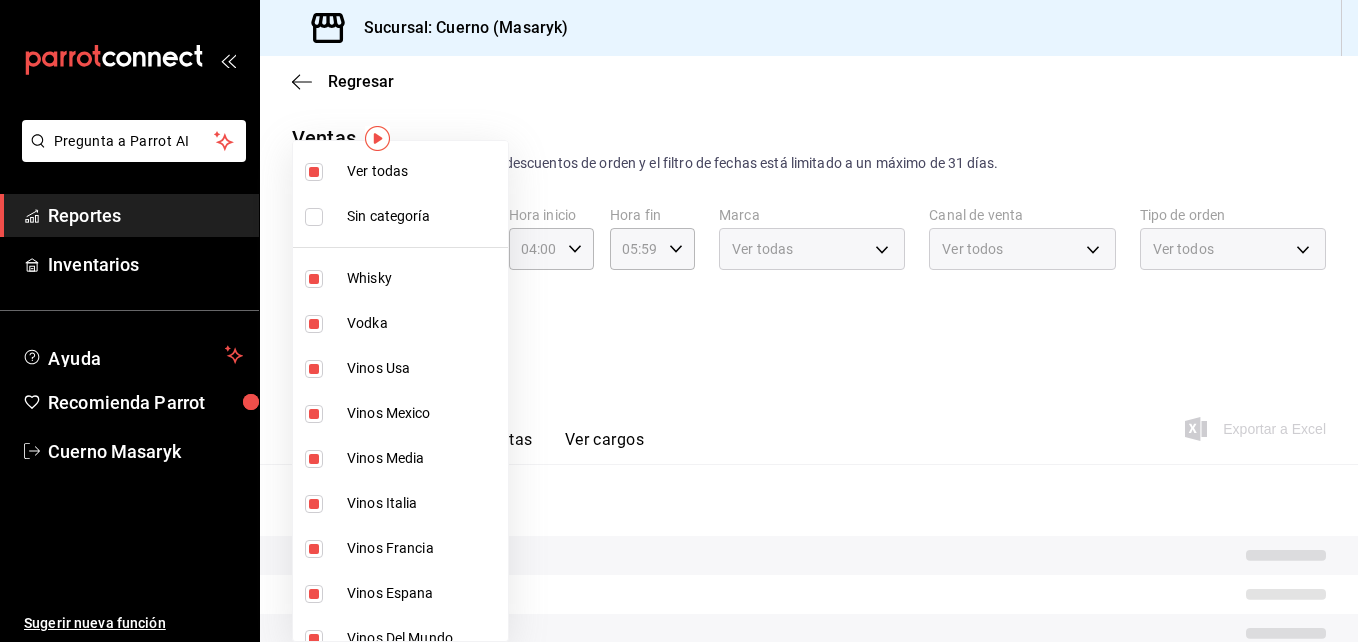 click at bounding box center [679, 321] 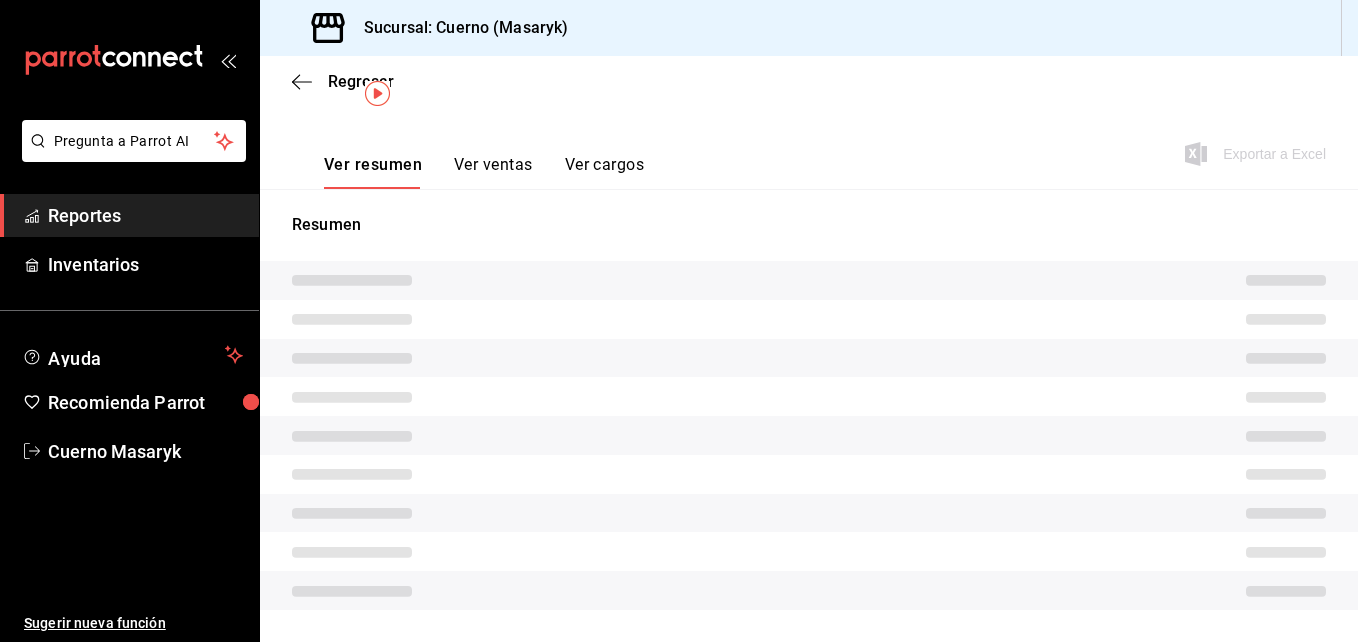 scroll, scrollTop: 0, scrollLeft: 0, axis: both 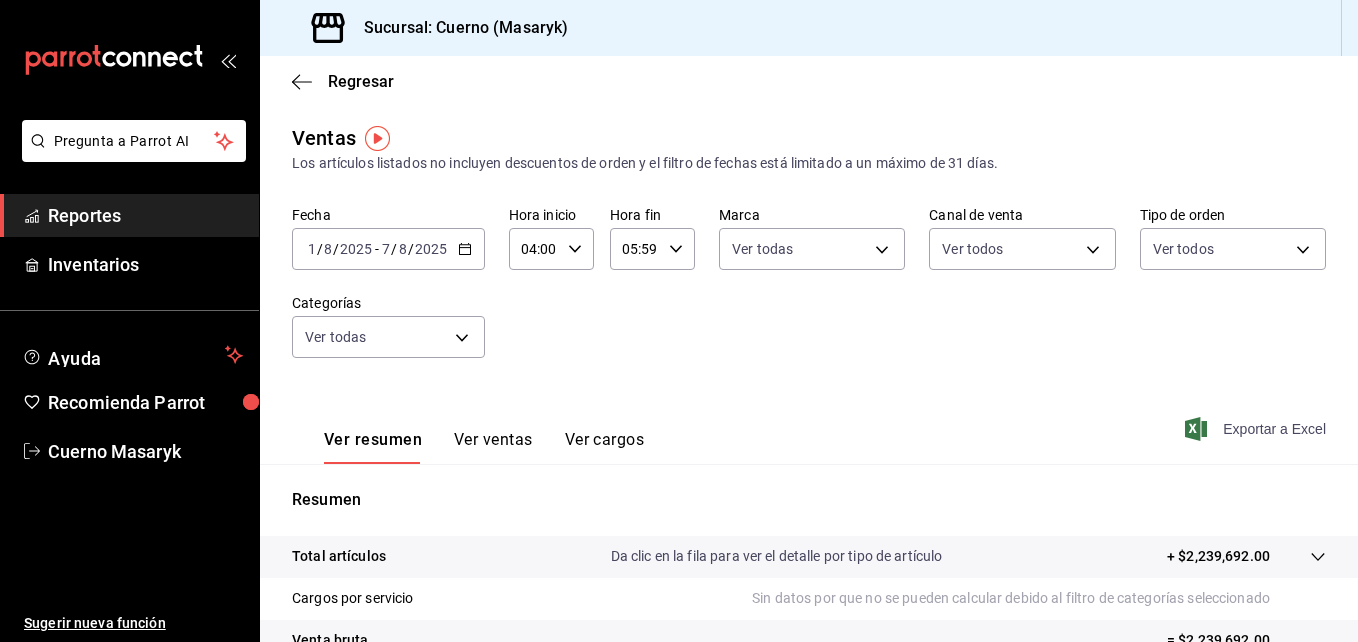 click on "Exportar a Excel" at bounding box center [1257, 429] 